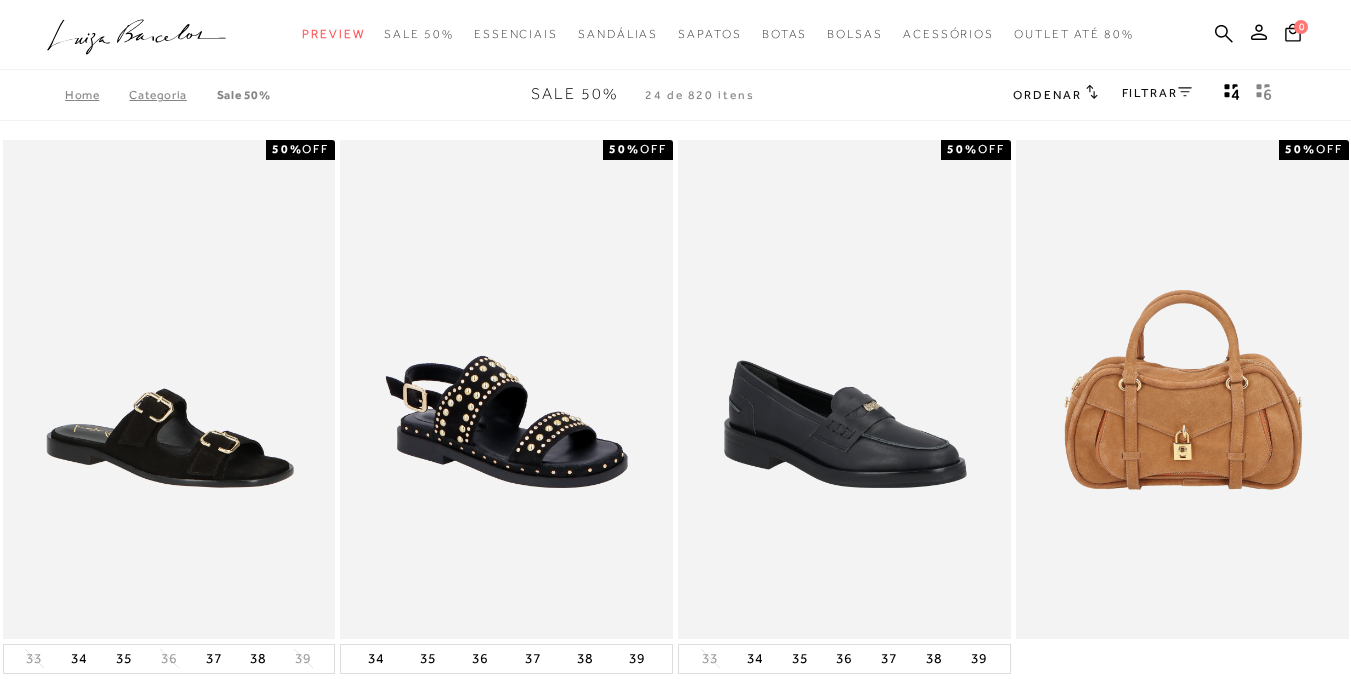 scroll, scrollTop: 80, scrollLeft: 0, axis: vertical 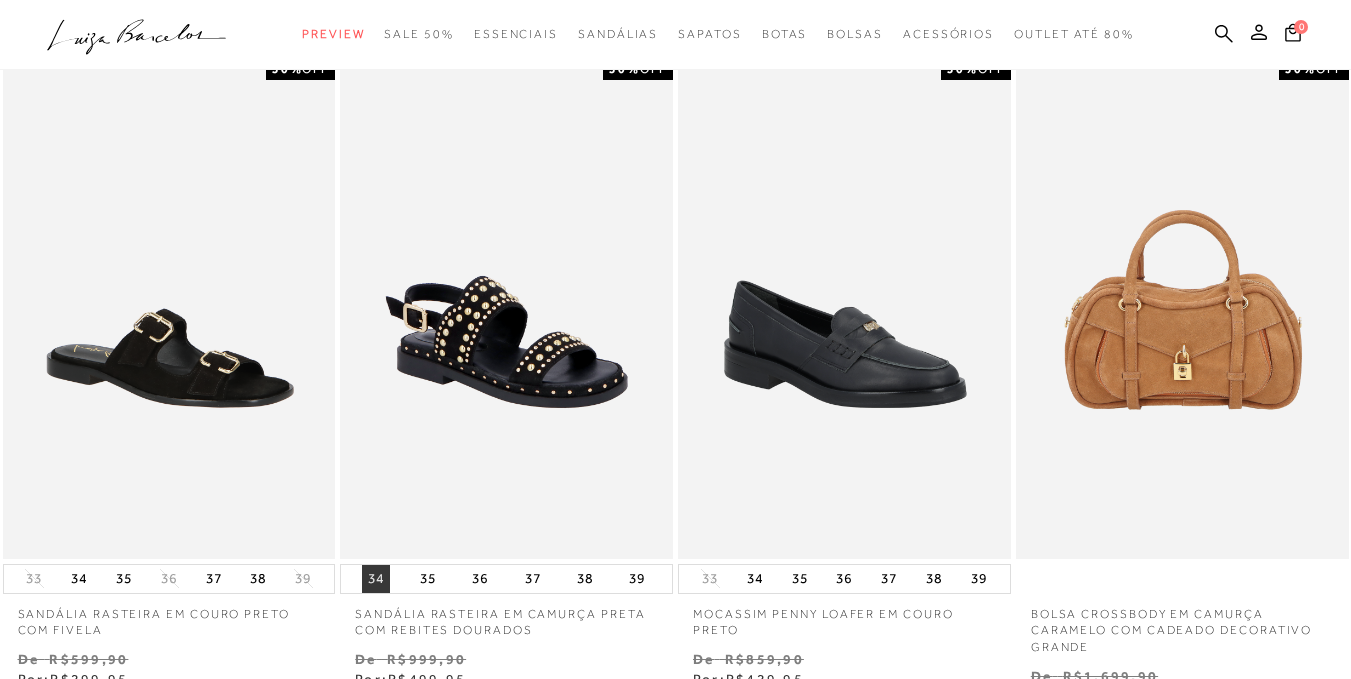 type 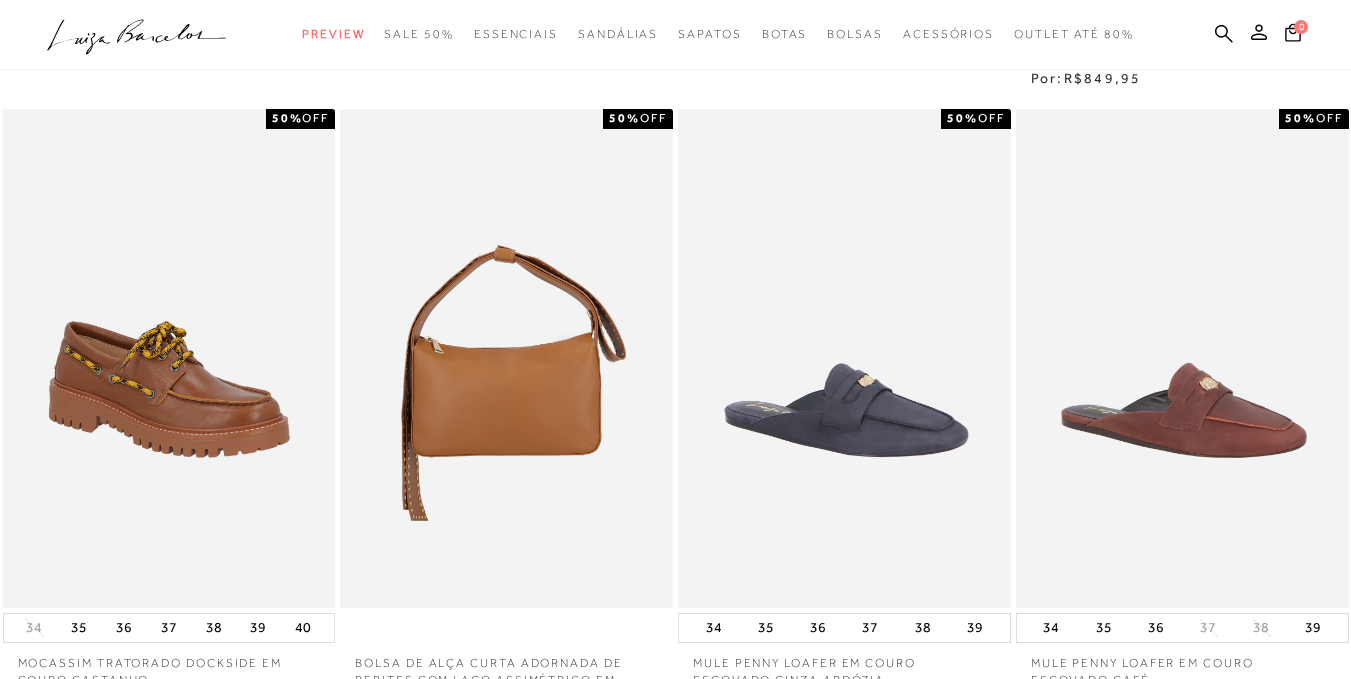 scroll, scrollTop: 720, scrollLeft: 0, axis: vertical 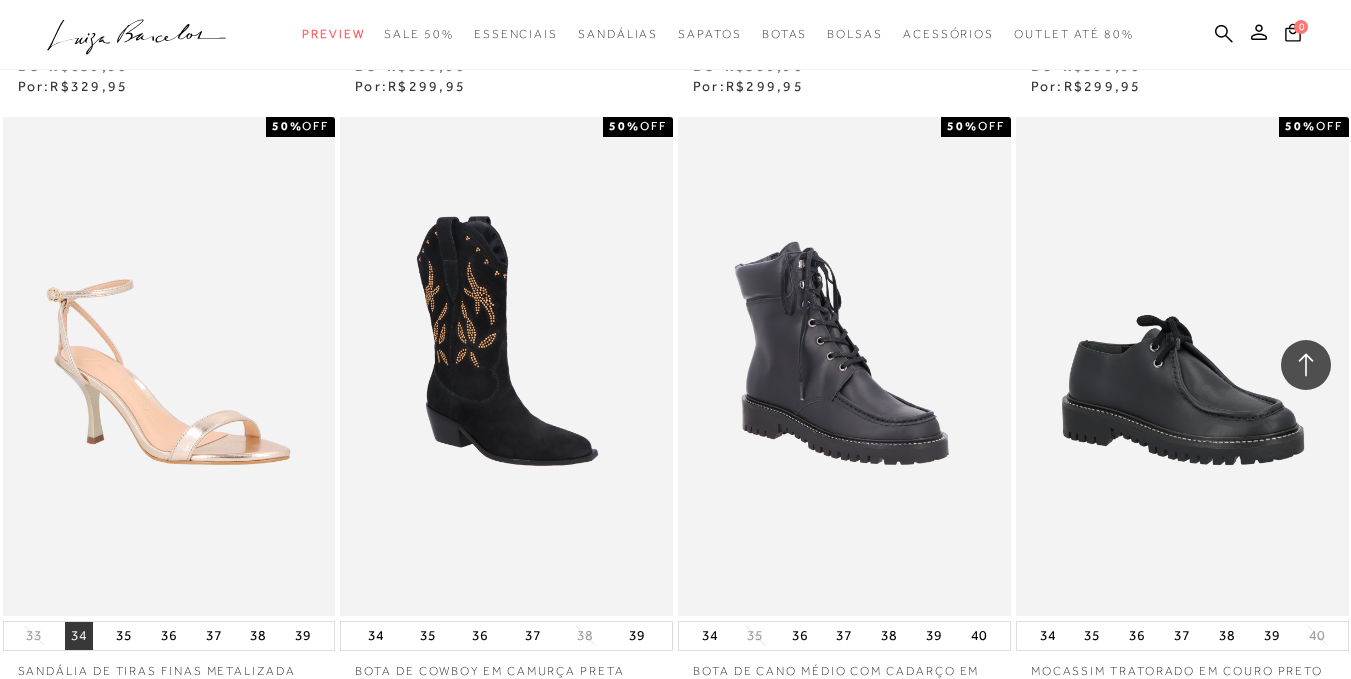click on "34" at bounding box center (79, 636) 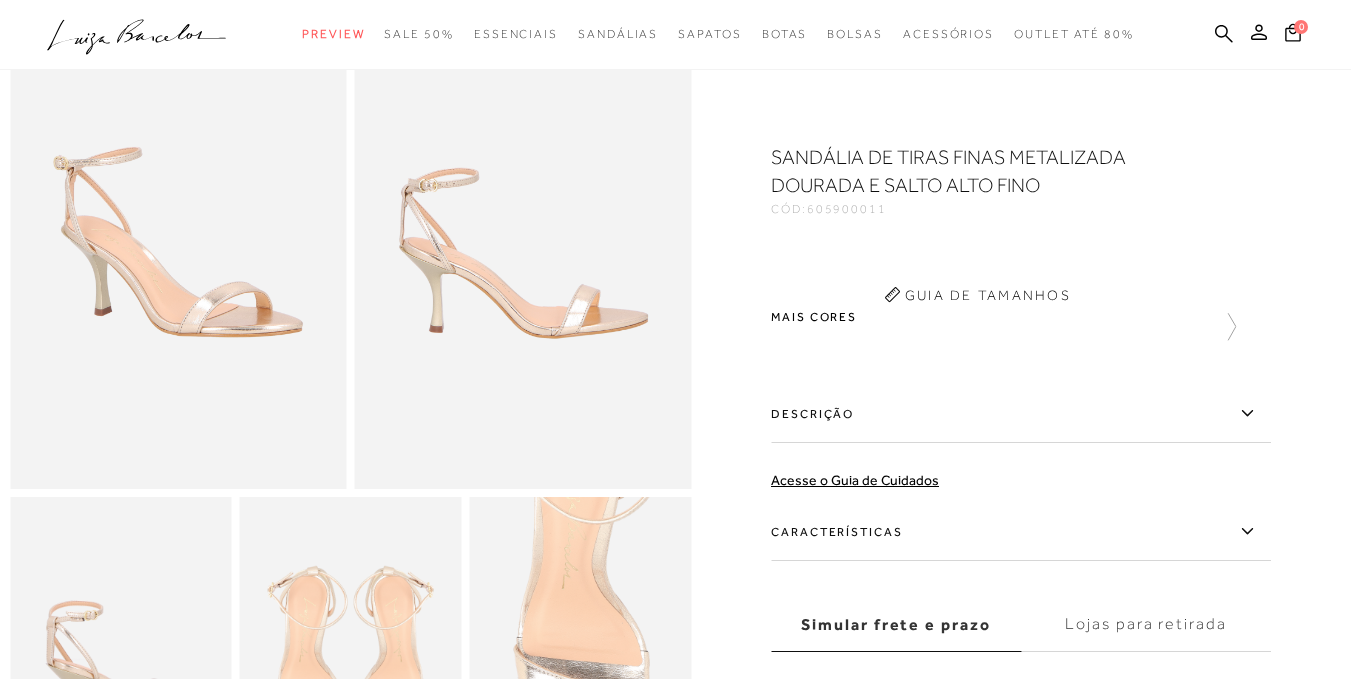 scroll, scrollTop: 0, scrollLeft: 0, axis: both 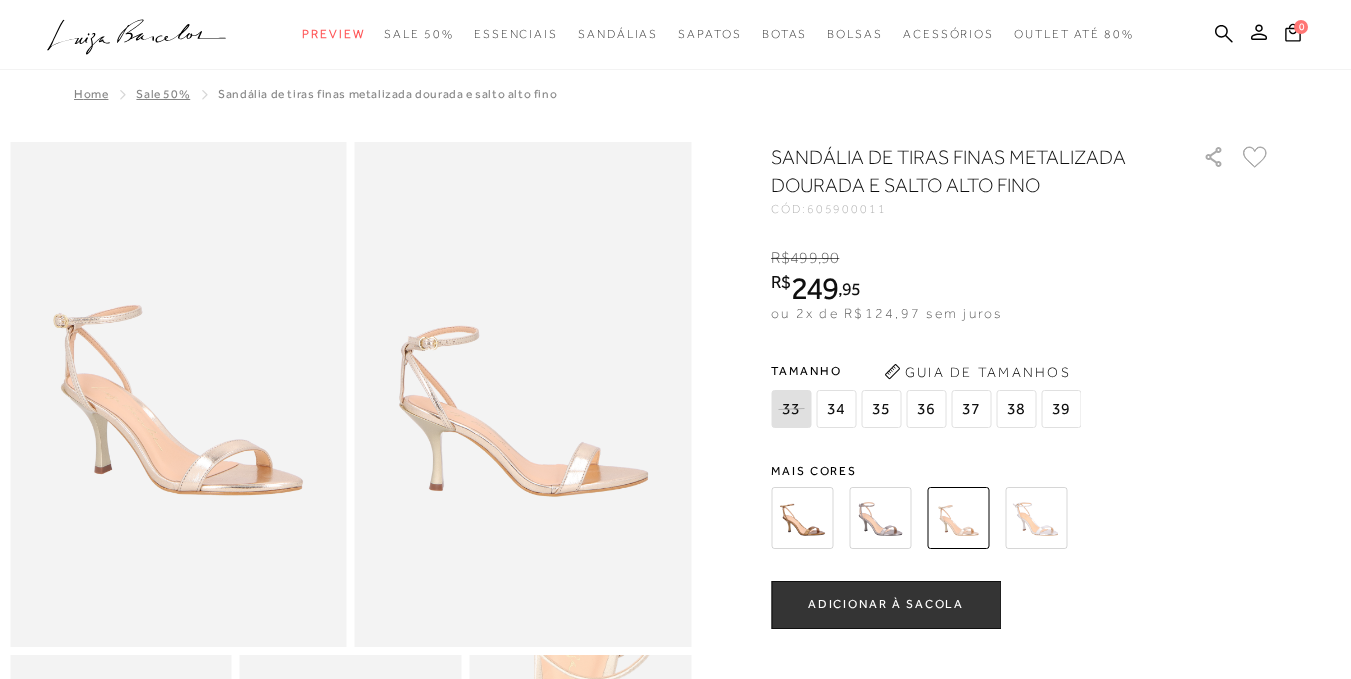 click on "SANDÁLIA DE TIRAS FINAS METALIZADA DOURADA E SALTO ALTO FINO
CÓD:
605900011
×
É necessário selecionar um tamanho para adicionar o produto como favorito.
R$ 499 , 90
R$ 249 , 95
ou 2x de R$124,97 sem juros
De  R$ 499,90
Por:  R$ 249,95
Tamanho" at bounding box center (1021, 586) 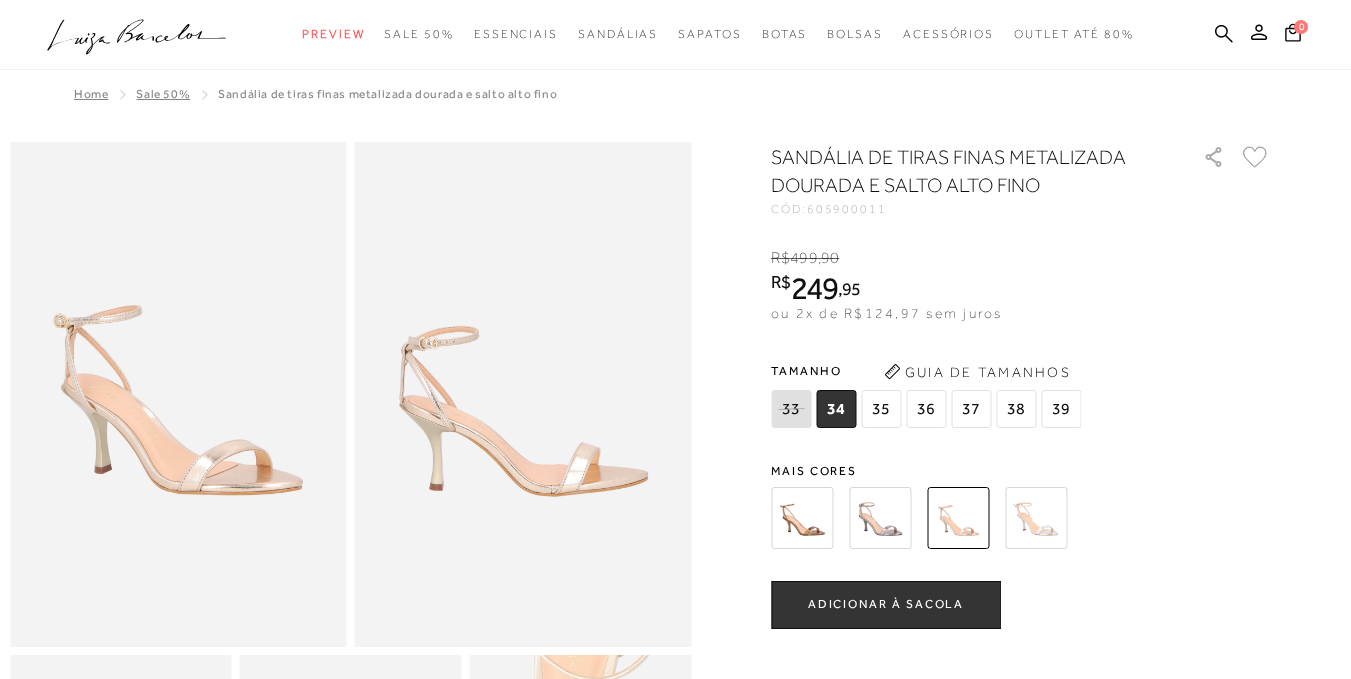 click at bounding box center [802, 518] 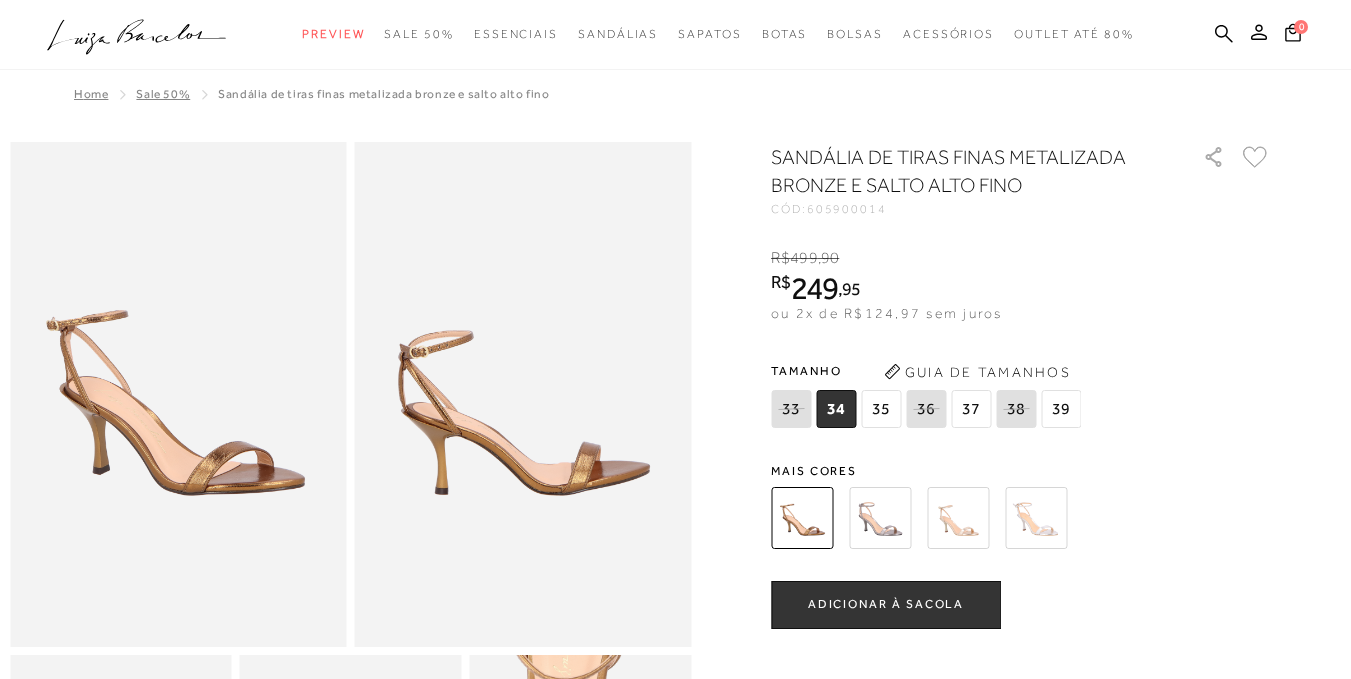 click at bounding box center [880, 518] 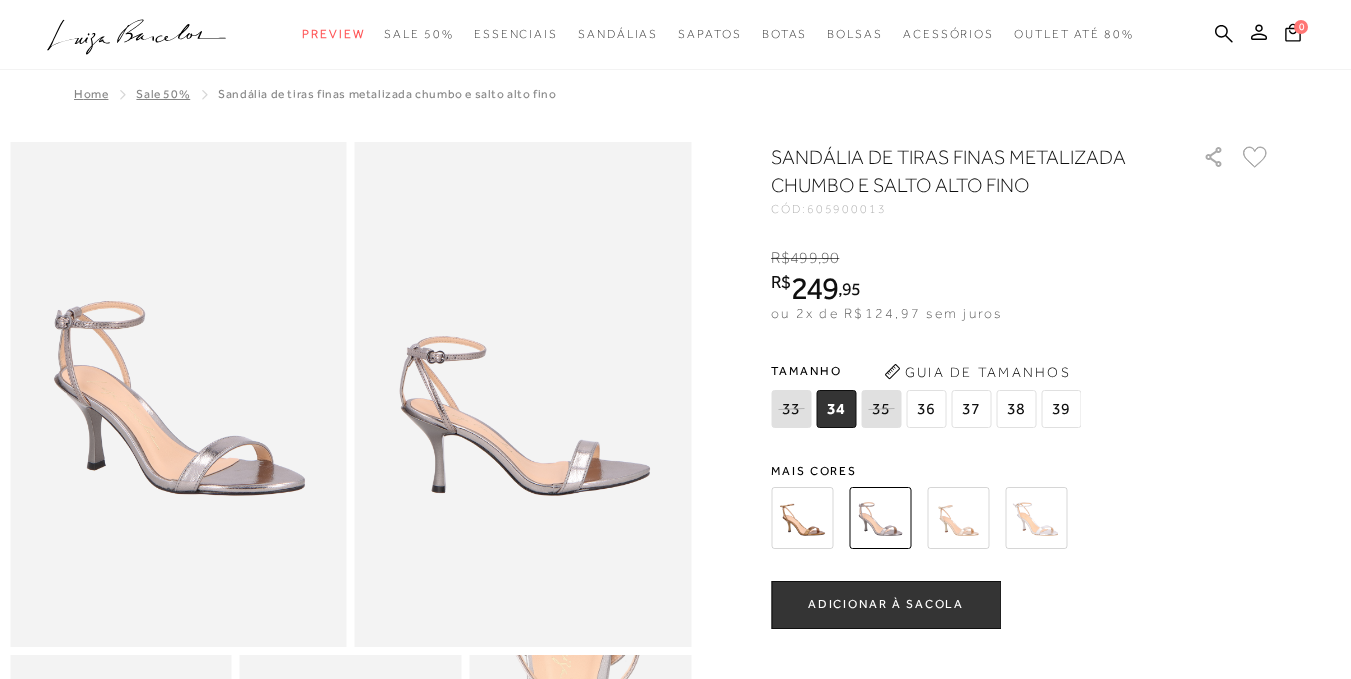click at bounding box center [958, 518] 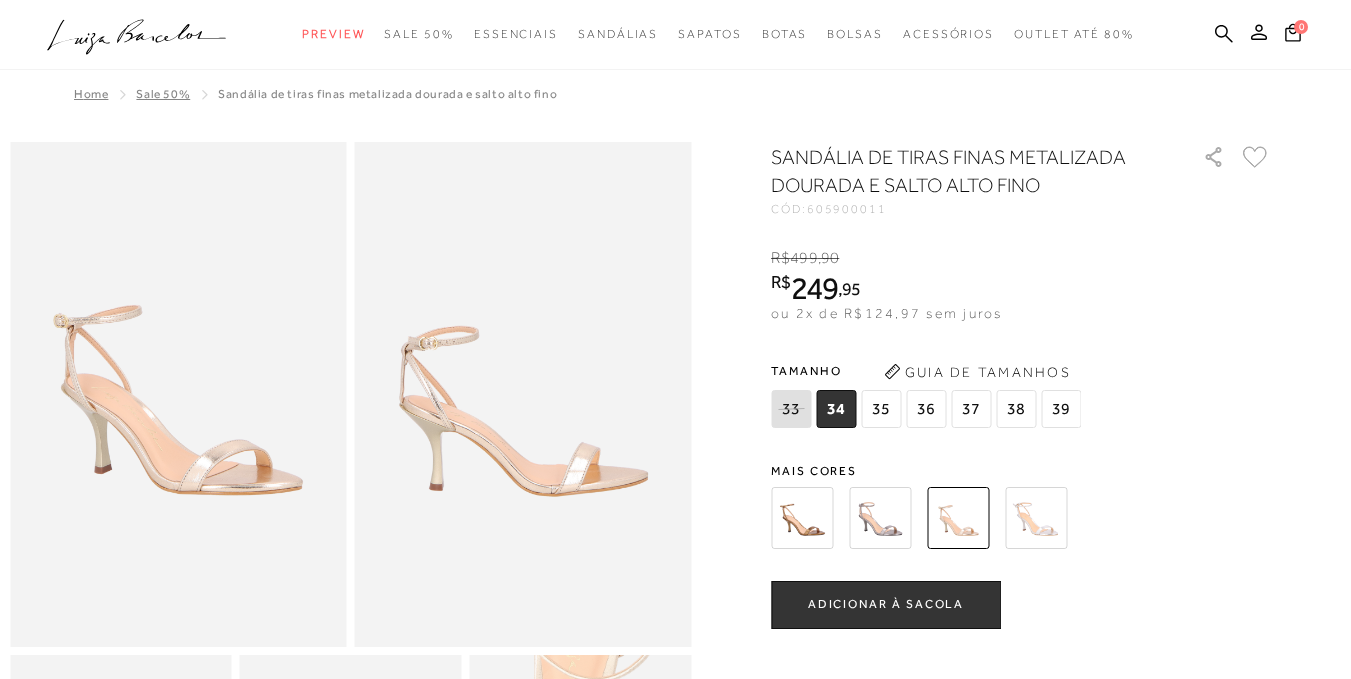 click at bounding box center [1036, 518] 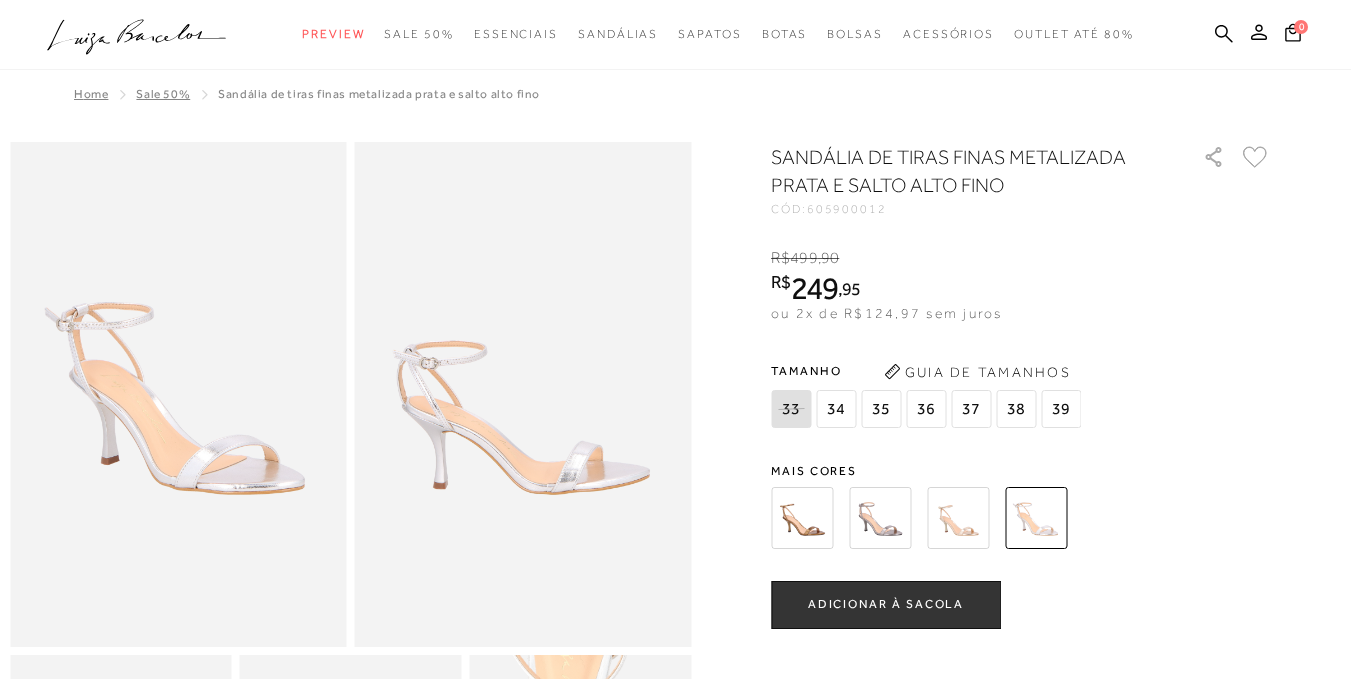 click on "SANDÁLIA DE TIRAS FINAS METALIZADA PRATA E SALTO ALTO FINO
CÓD:
605900012
×
É necessário selecionar um tamanho para adicionar o produto como favorito.
R$ 499 , 90
R$ 249 , 95
ou 2x de R$124,97 sem juros
De  R$499,90
Por:  R$249,95
Tamanho" at bounding box center (1021, 586) 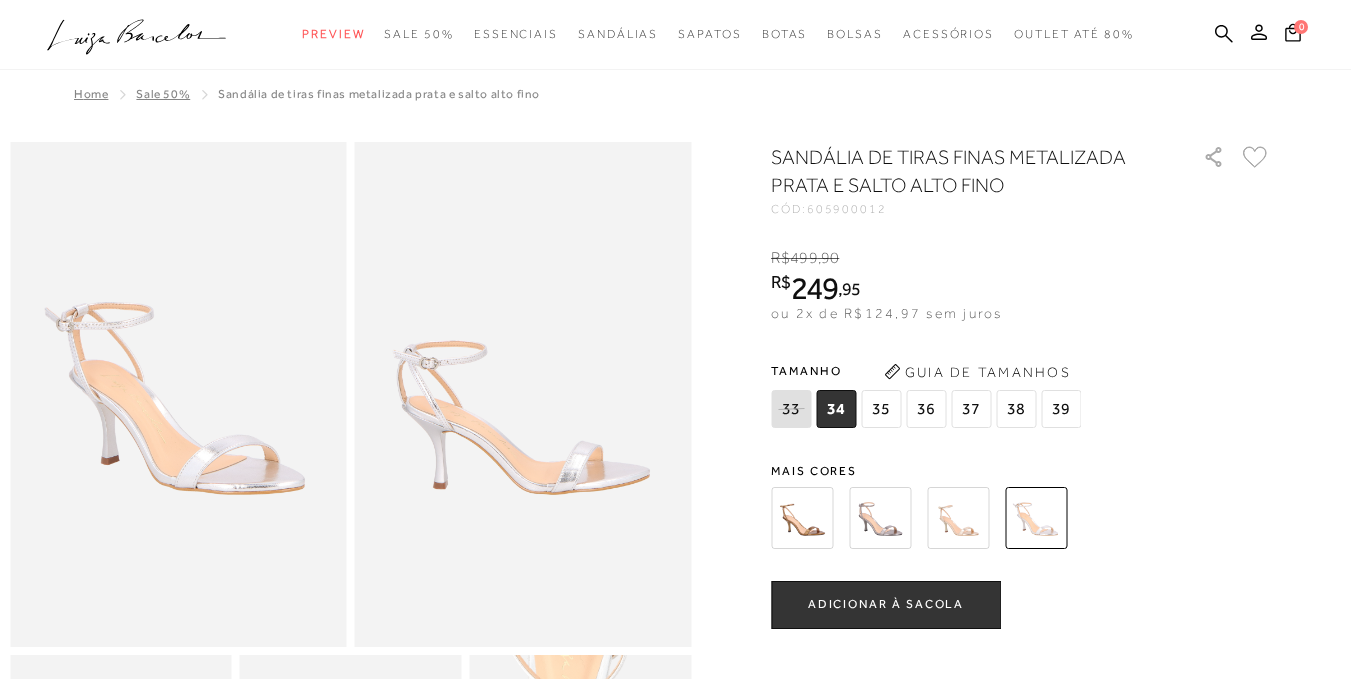 click at bounding box center [958, 518] 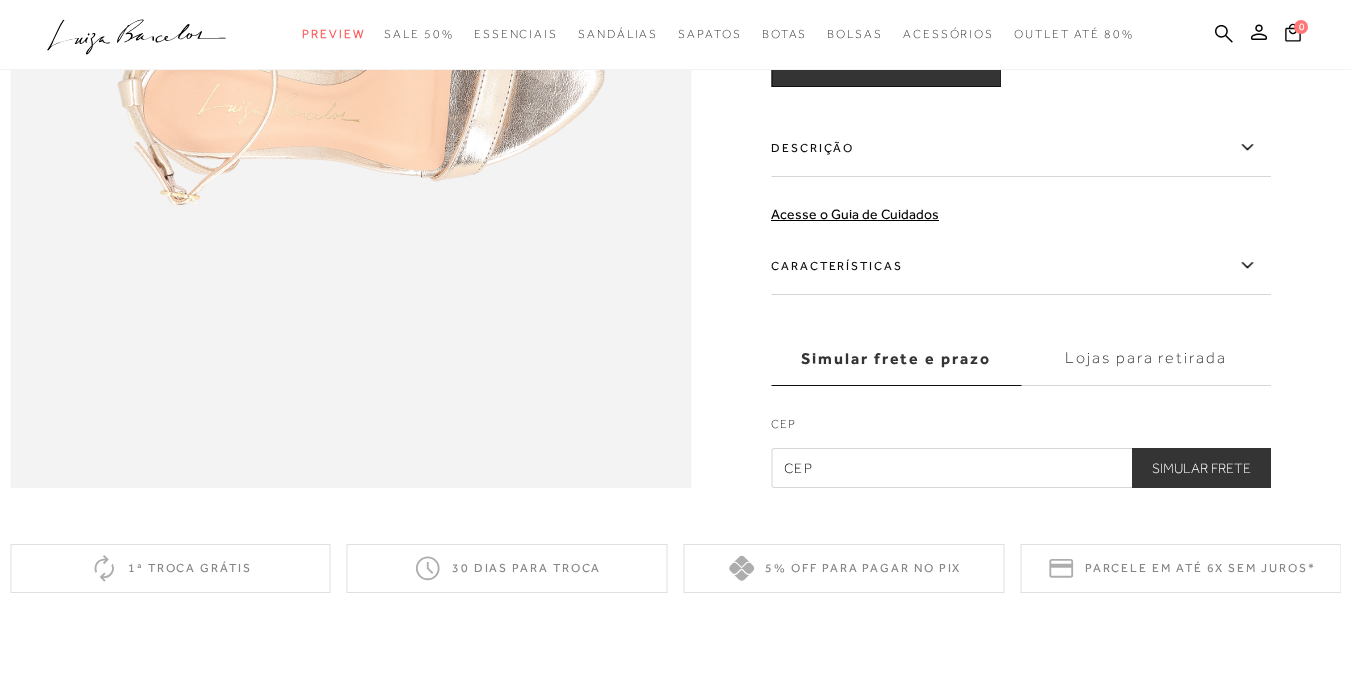 scroll, scrollTop: 1492, scrollLeft: 0, axis: vertical 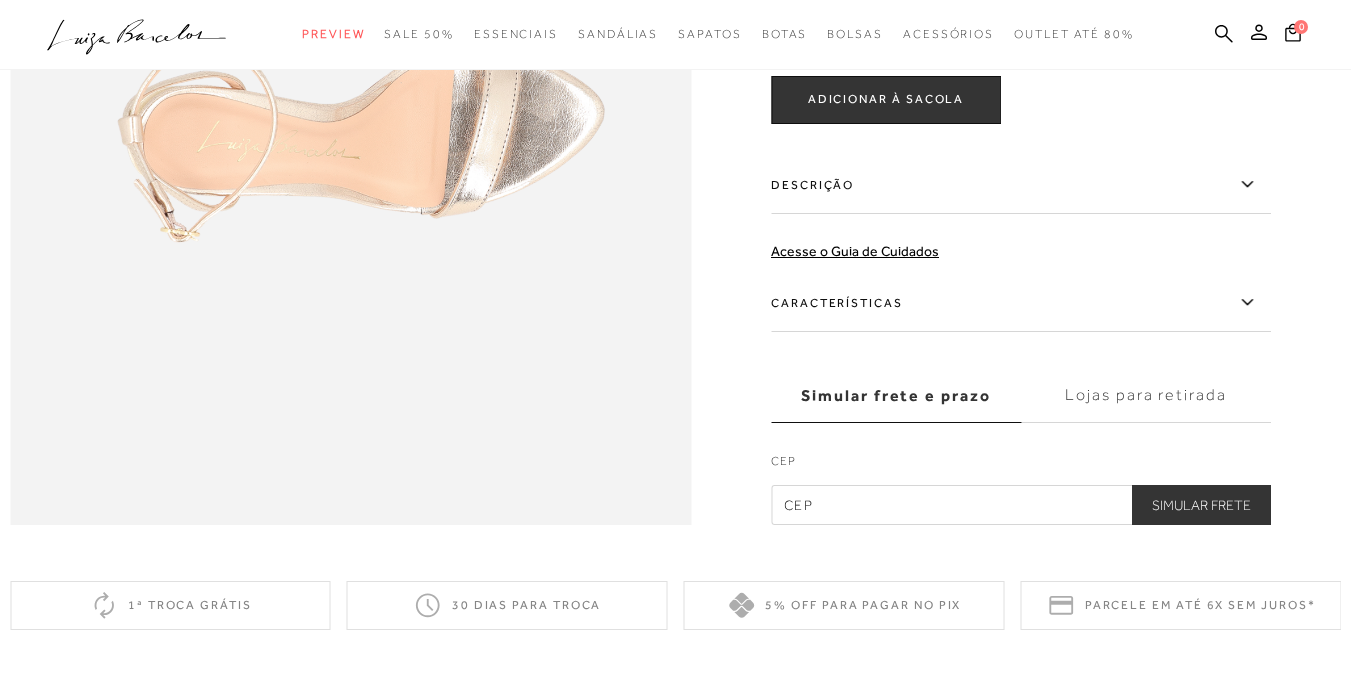 click 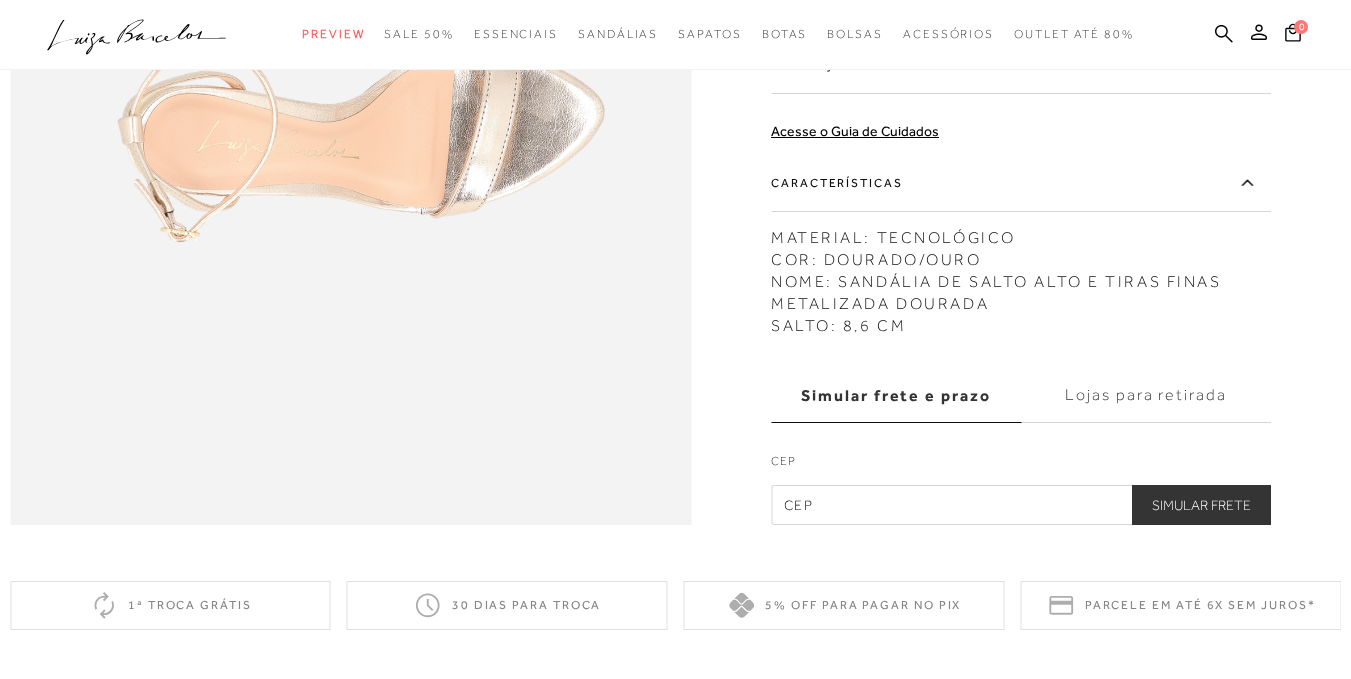 scroll, scrollTop: 0, scrollLeft: 0, axis: both 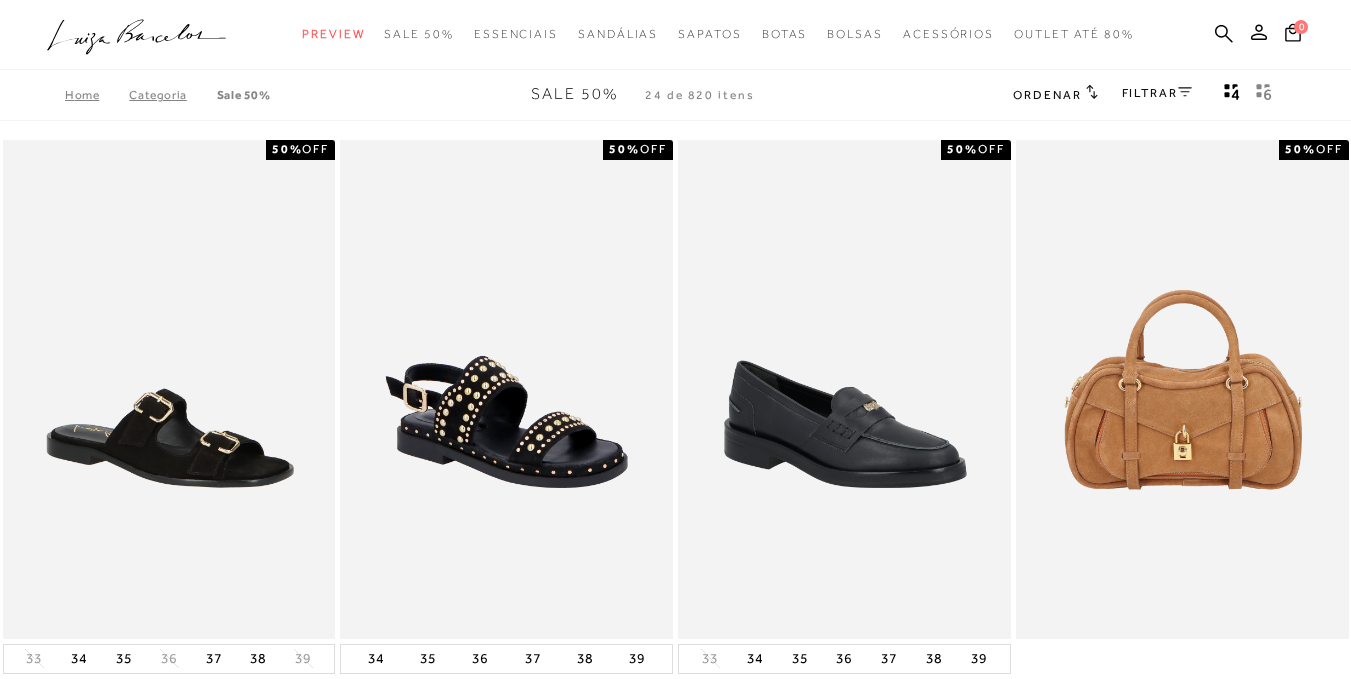 click on "FILTRAR" at bounding box center (1157, 93) 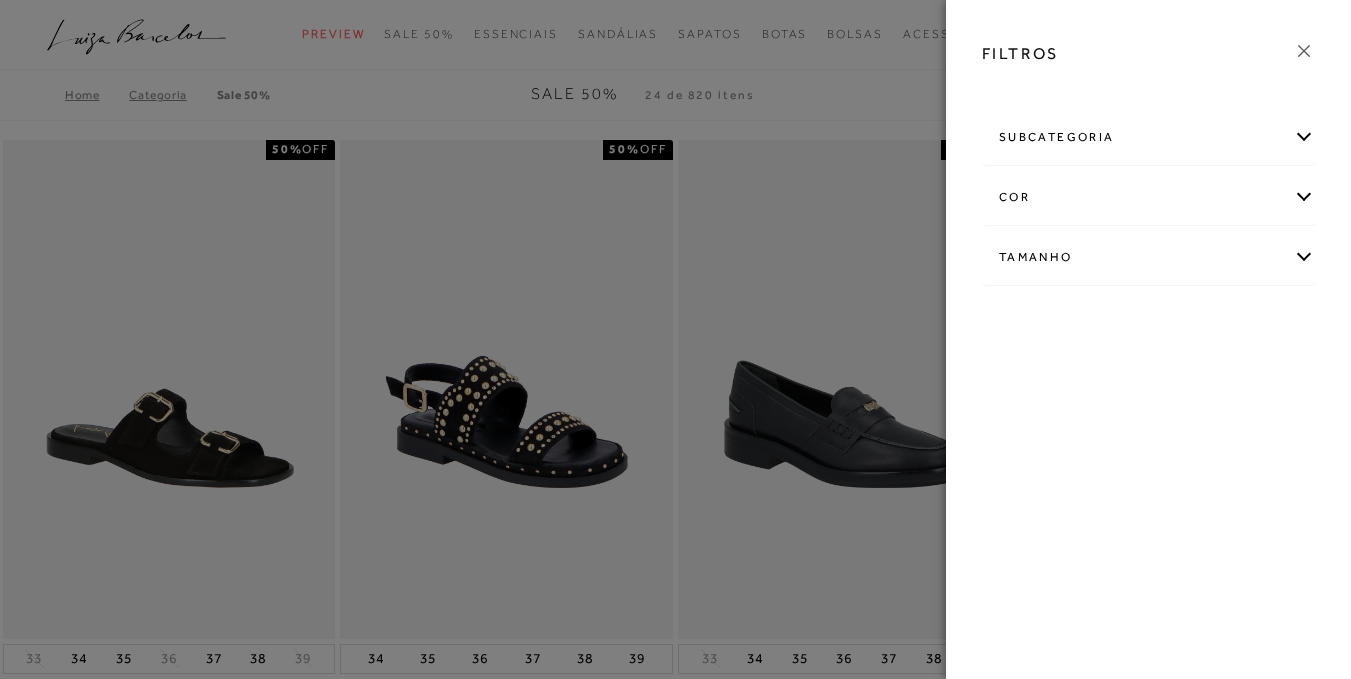 click on "Tamanho" at bounding box center [1148, 257] 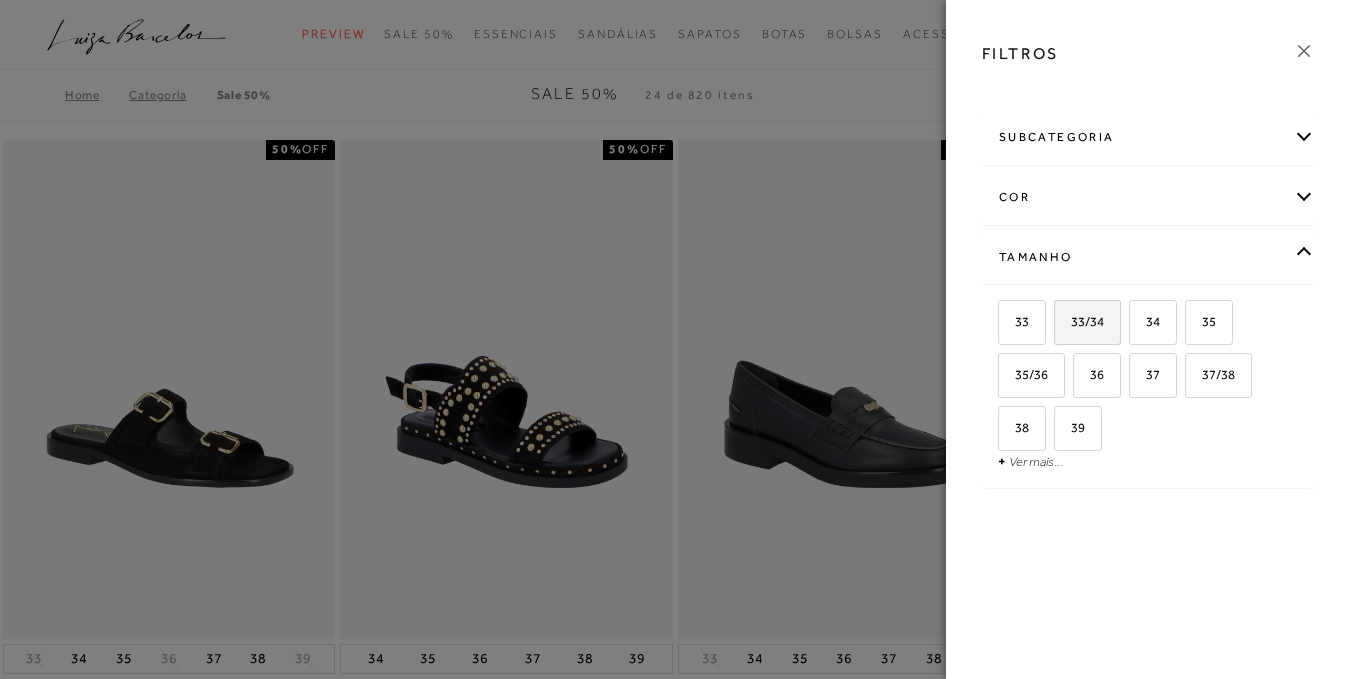 click on "33/34" at bounding box center (1080, 321) 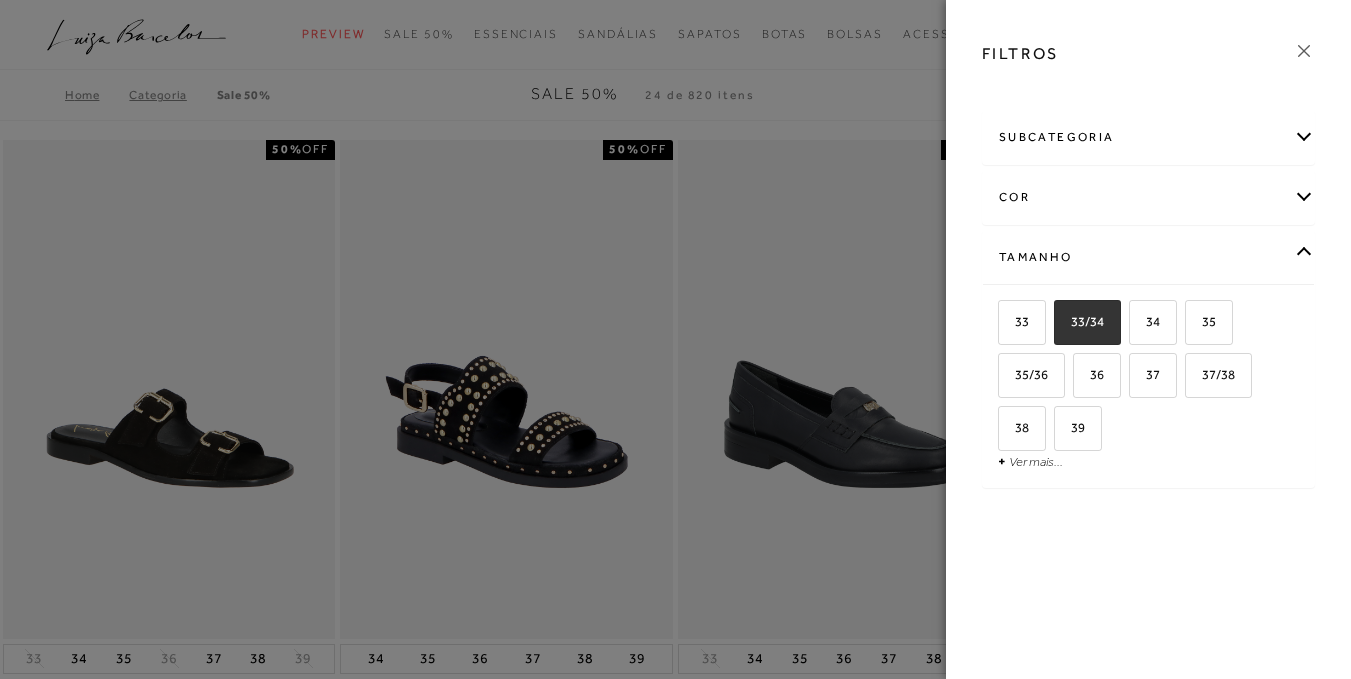 checkbox on "true" 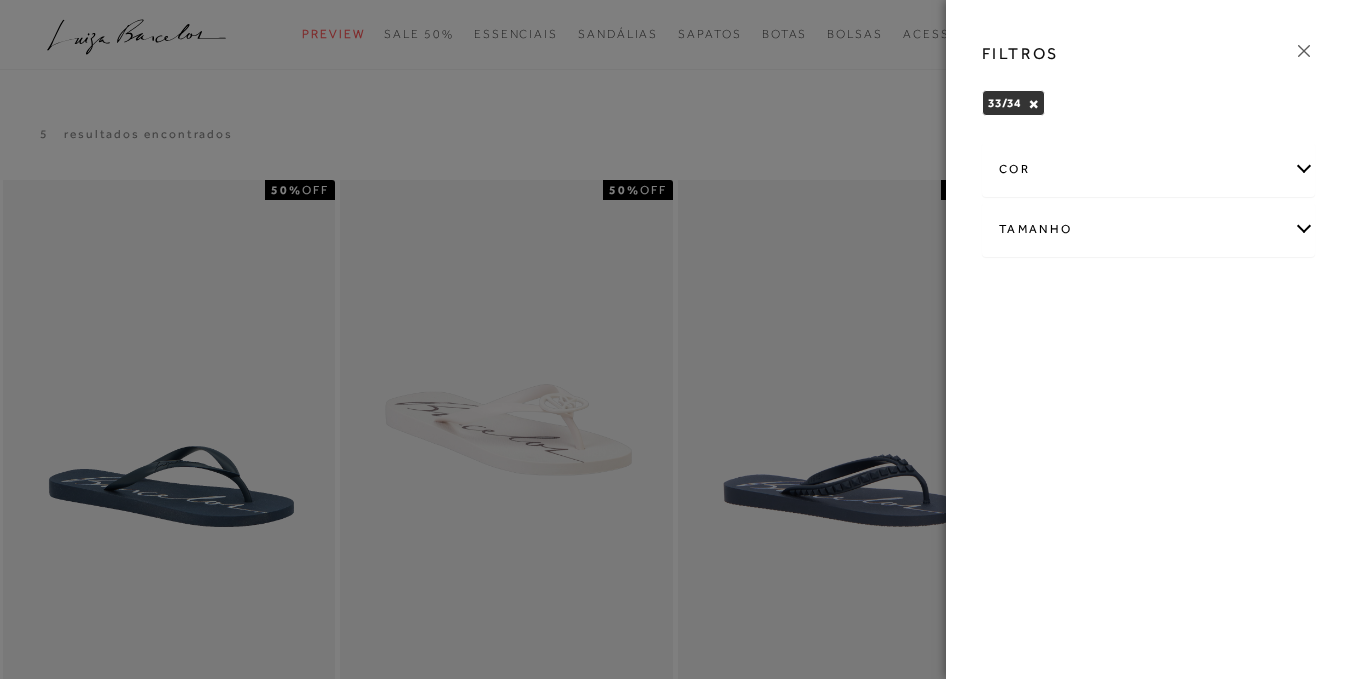 click at bounding box center [675, 339] 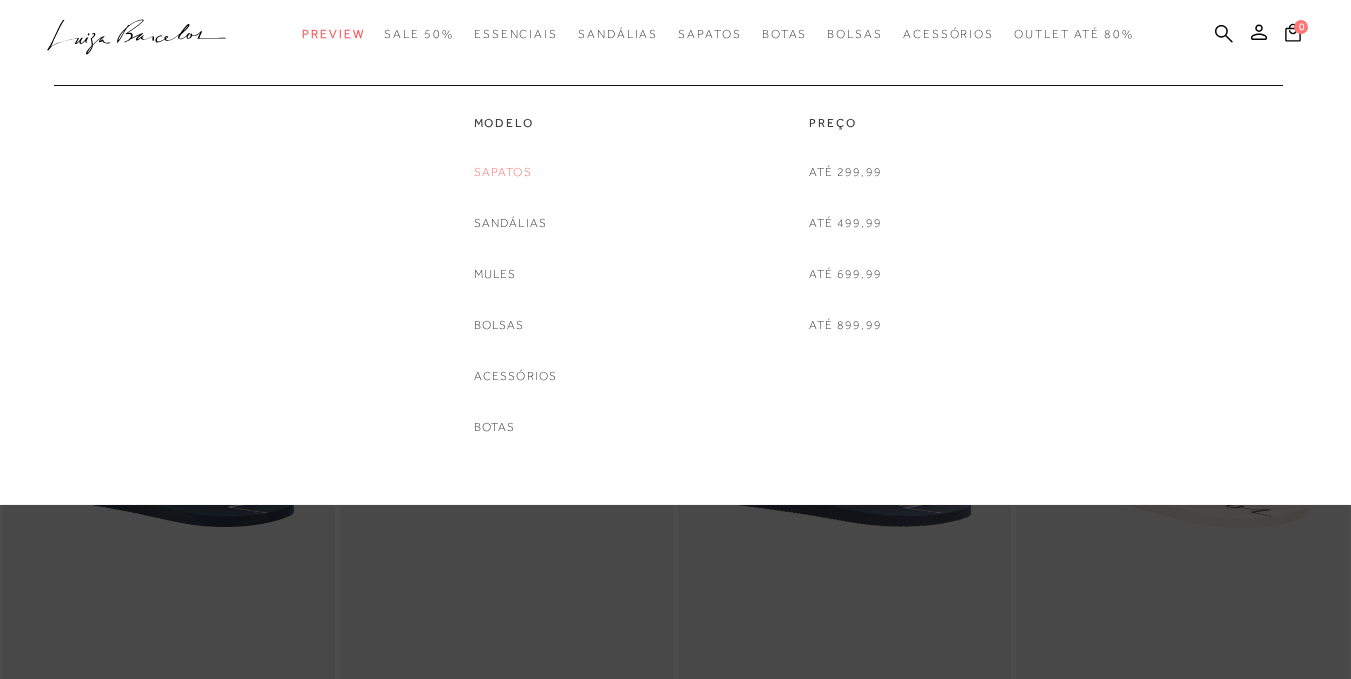 click on "Sapatos" at bounding box center (503, 172) 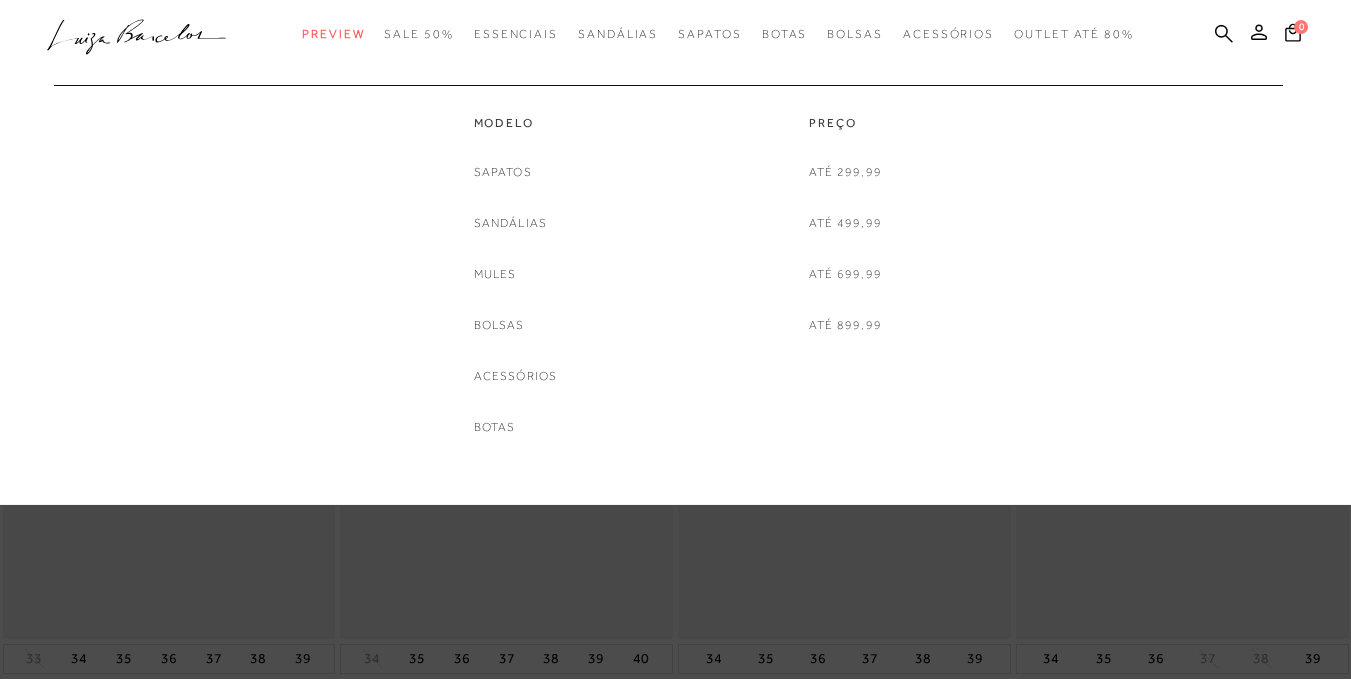 scroll, scrollTop: 0, scrollLeft: 0, axis: both 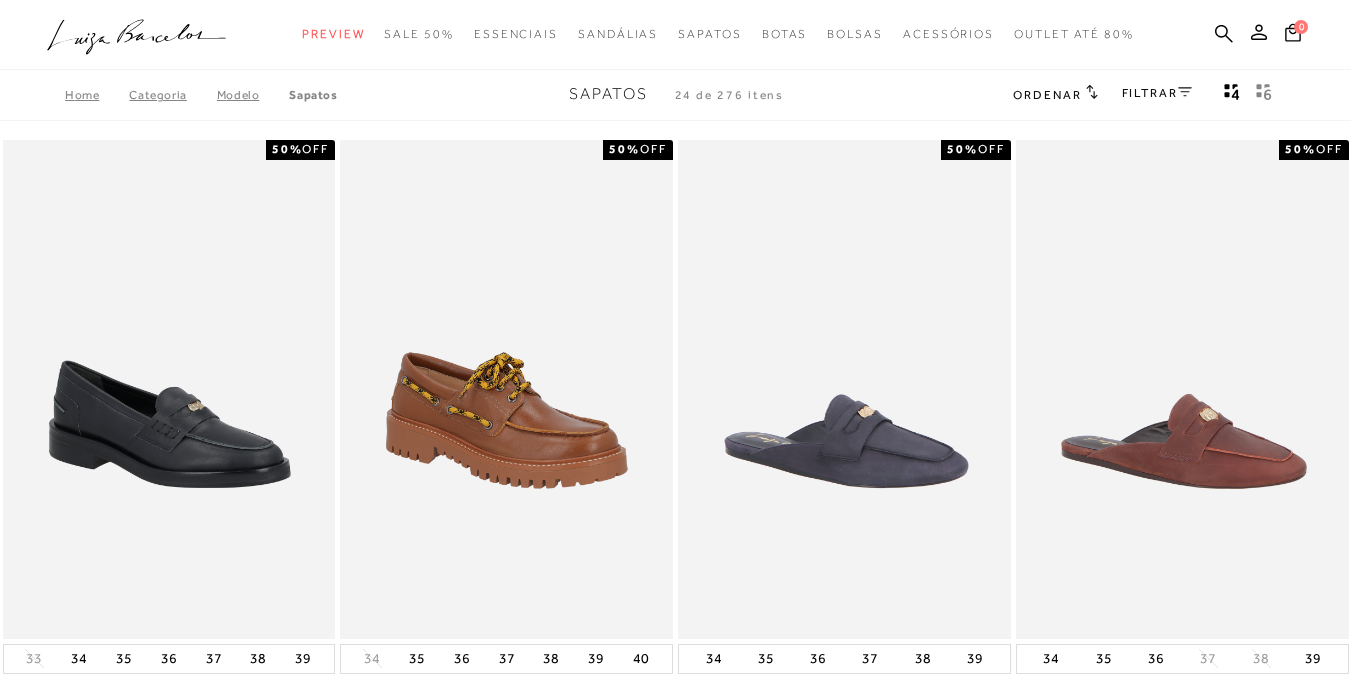 type 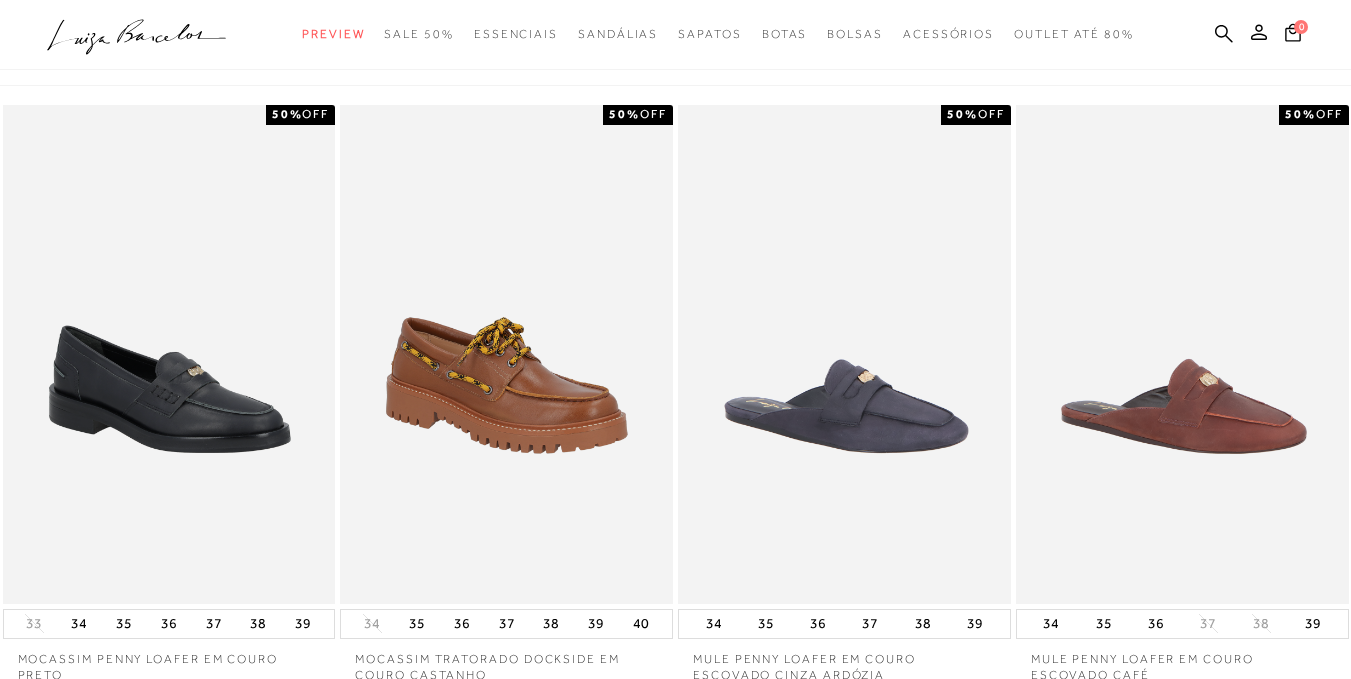 scroll, scrollTop: 40, scrollLeft: 0, axis: vertical 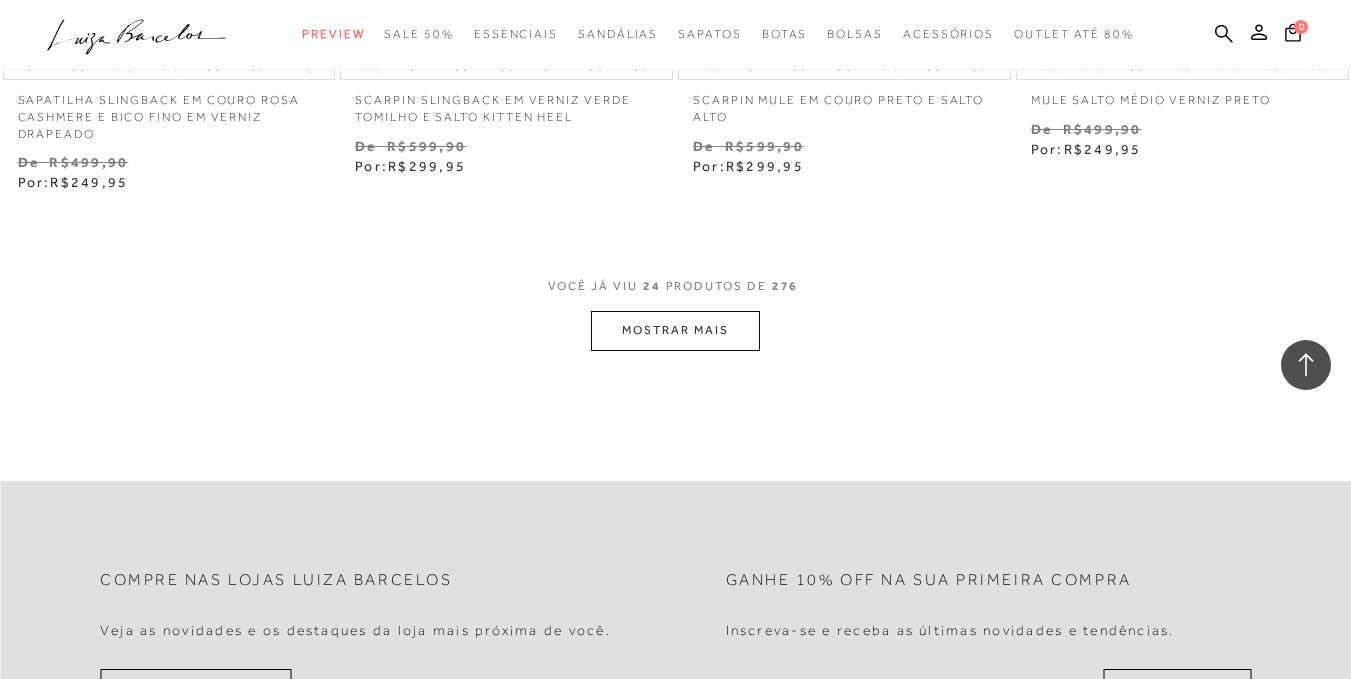 click on "MOSTRAR MAIS" at bounding box center [675, 330] 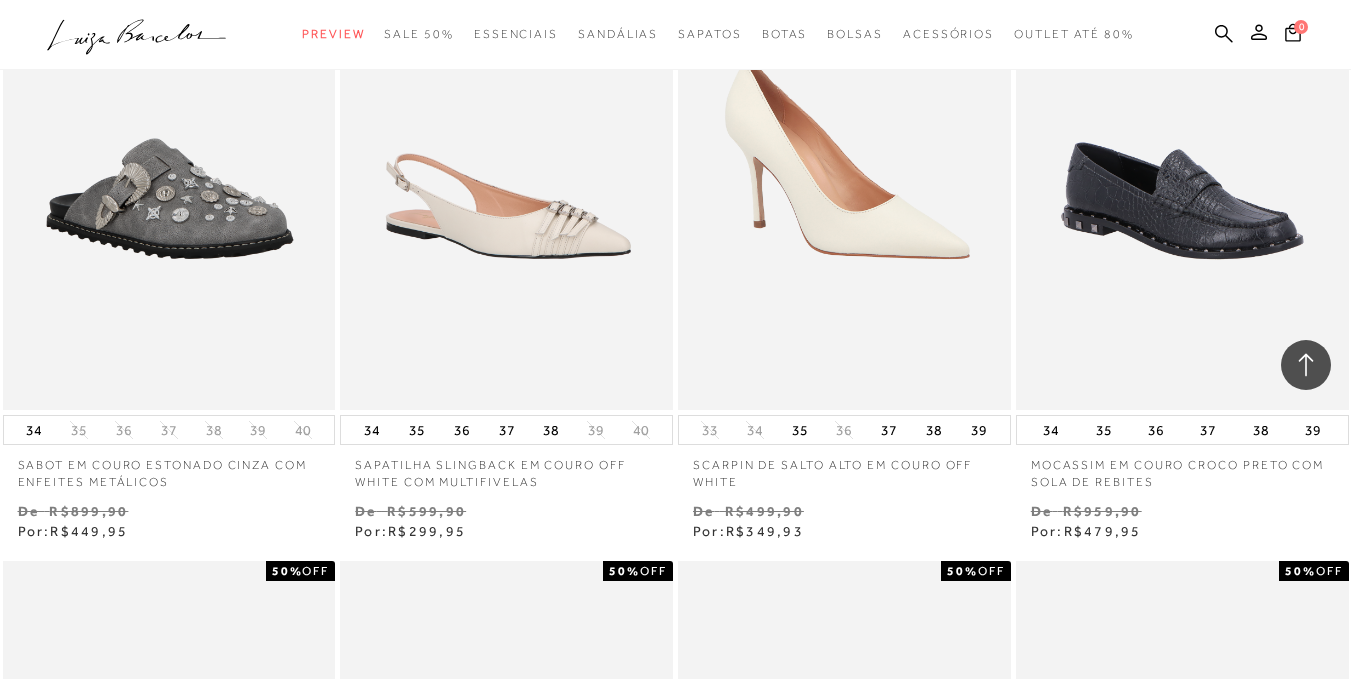 scroll, scrollTop: 0, scrollLeft: 0, axis: both 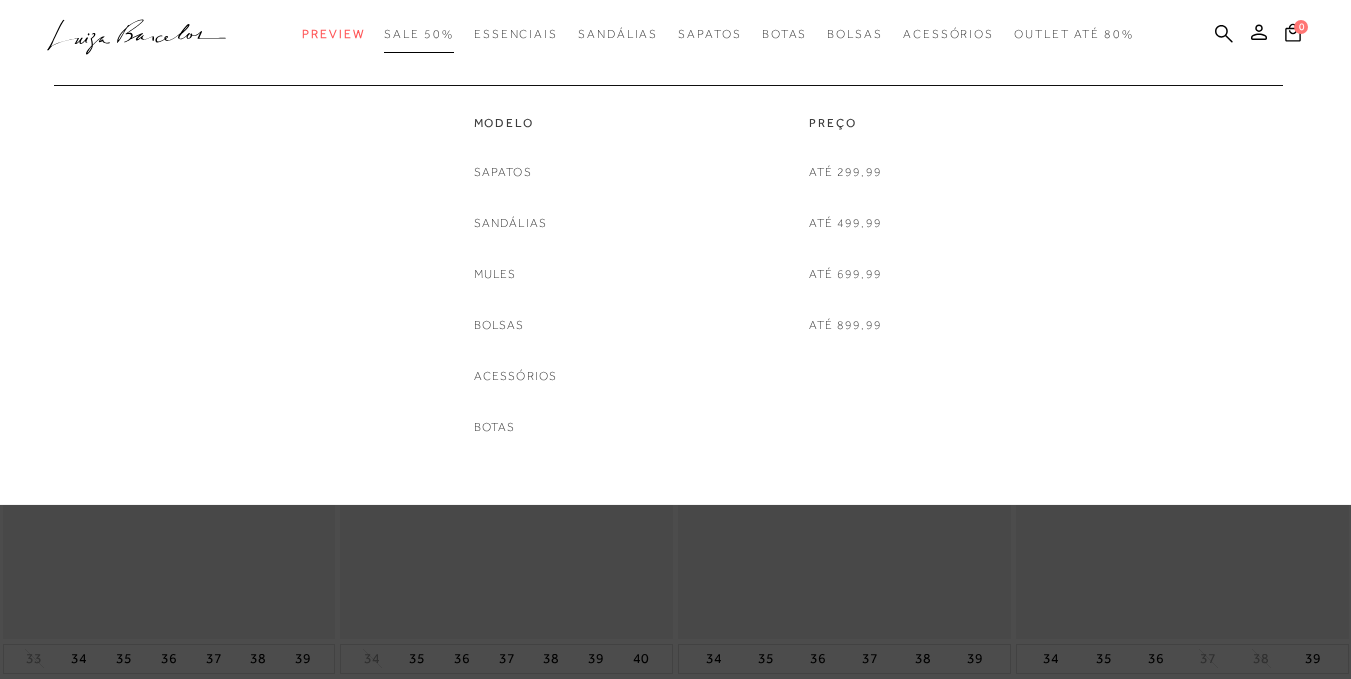 click on "SALE 50%" at bounding box center (418, 34) 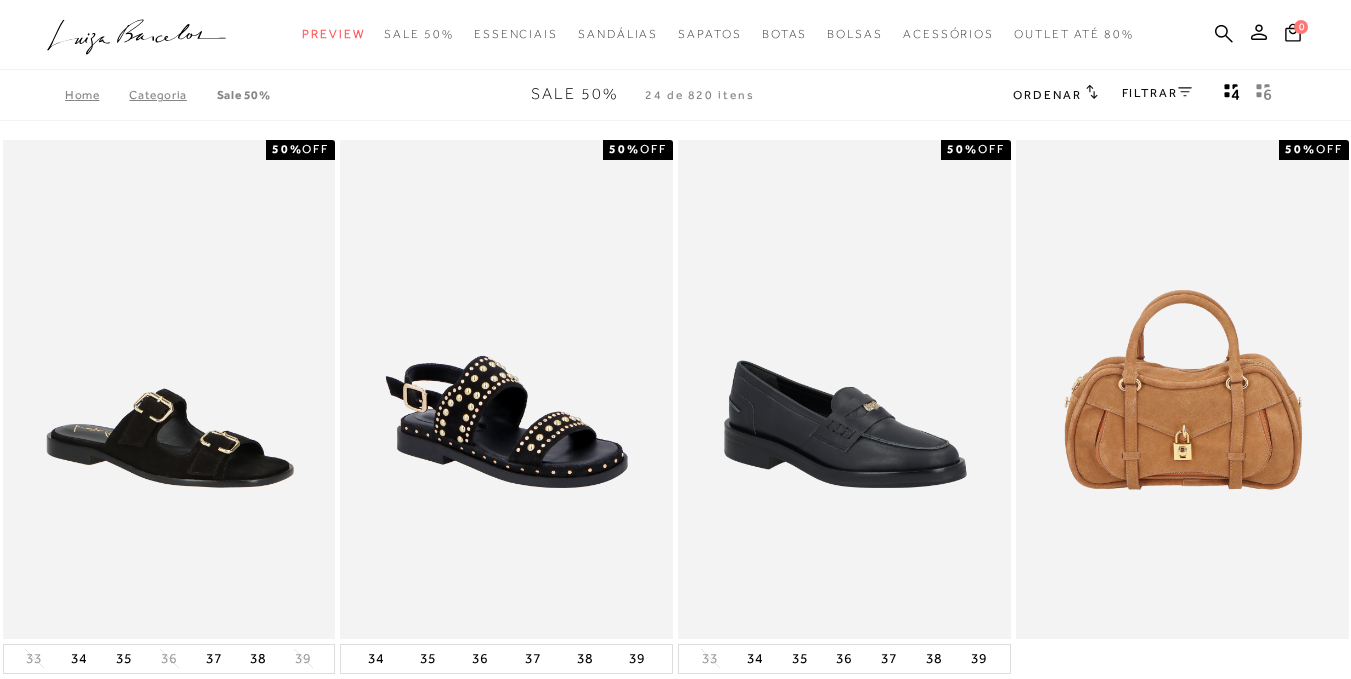 click on "FILTRAR" at bounding box center (1157, 93) 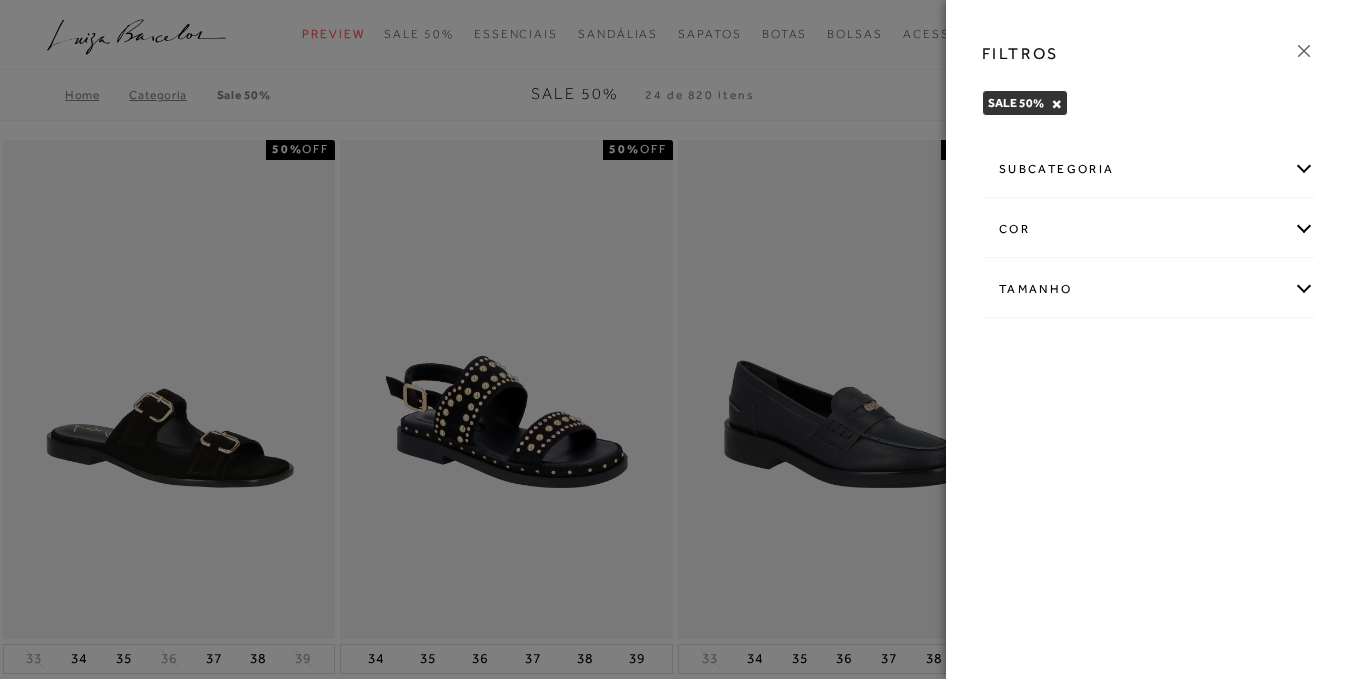click on "Tamanho" at bounding box center [1148, 289] 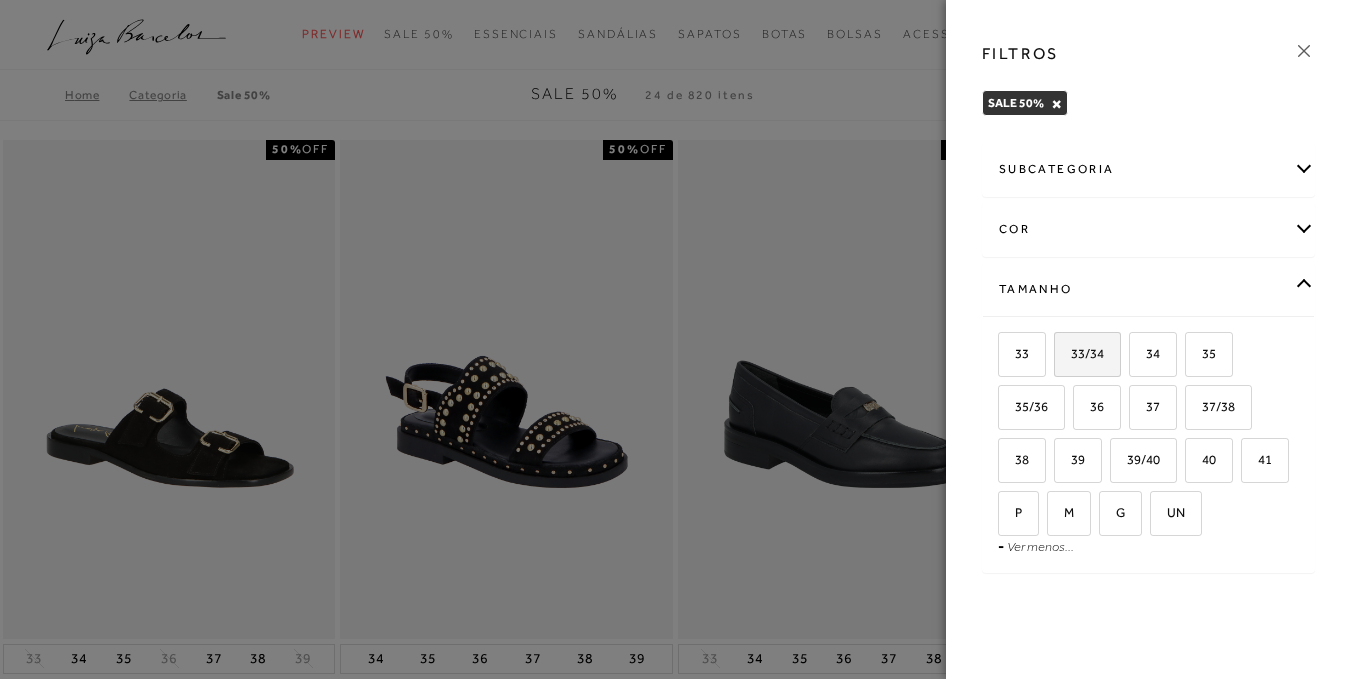 click on "33/34" at bounding box center (1080, 353) 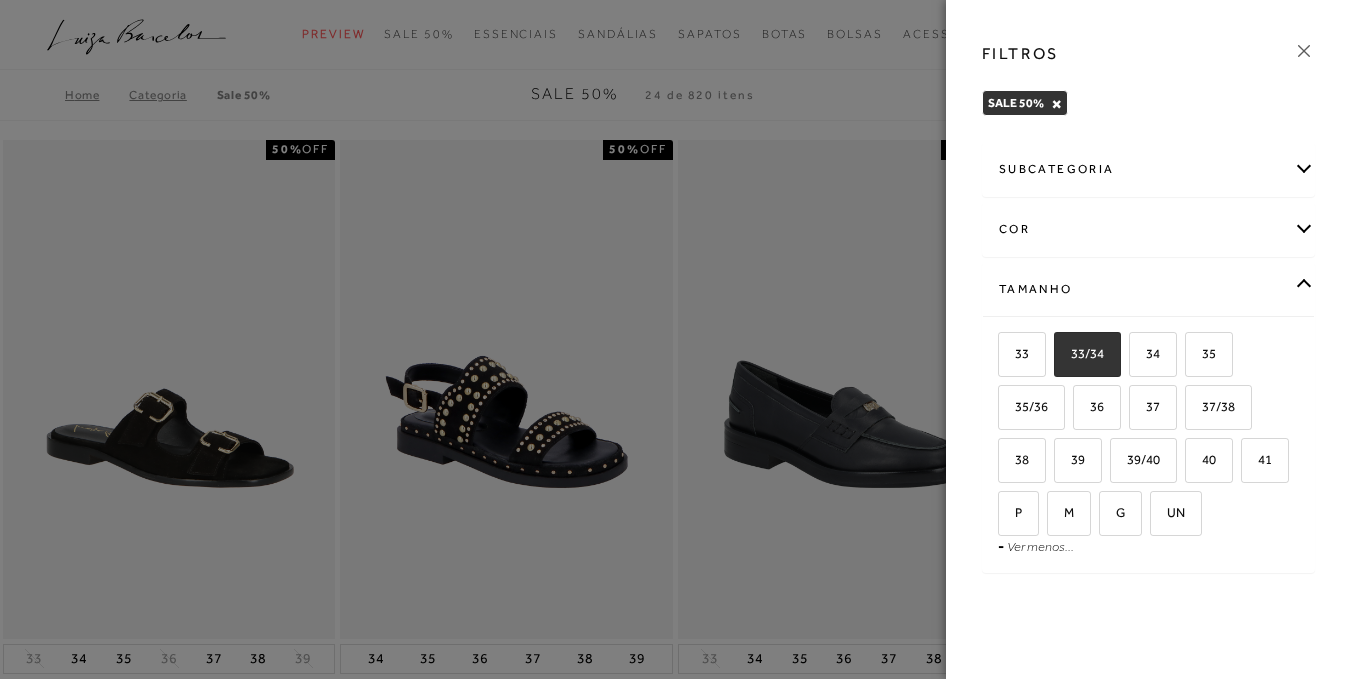 checkbox on "true" 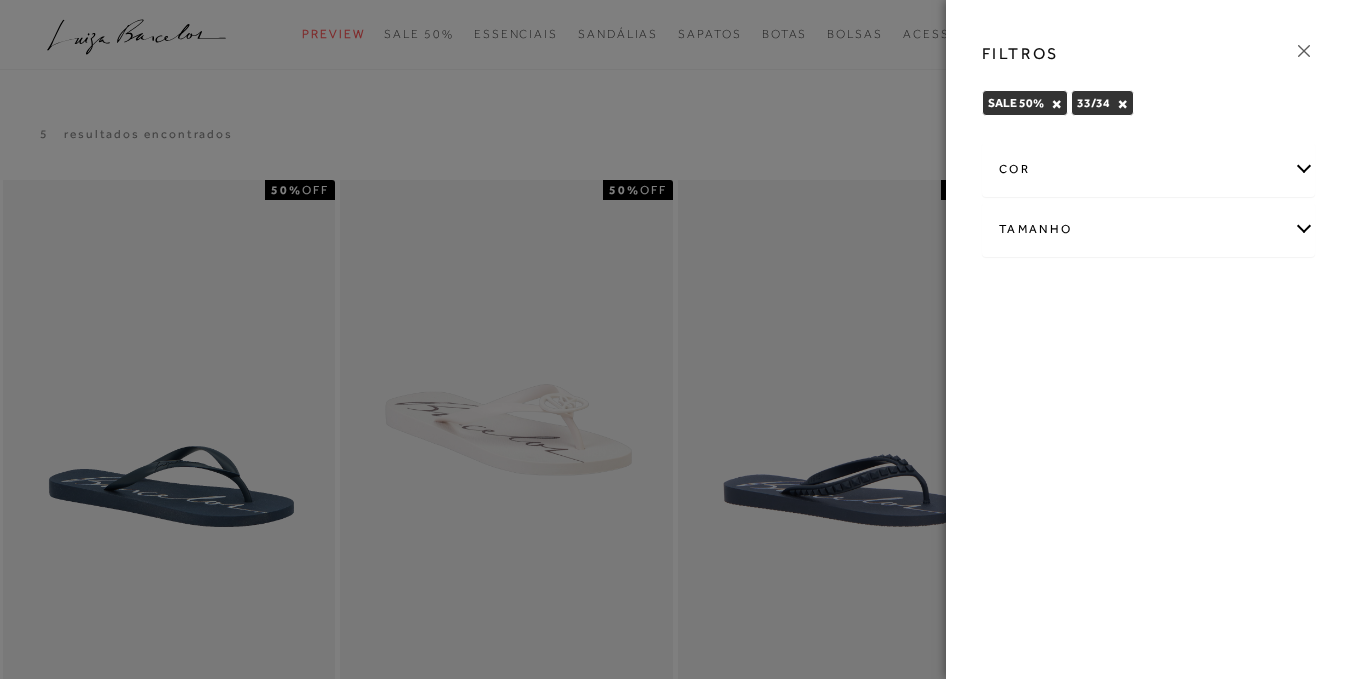 click at bounding box center (675, 339) 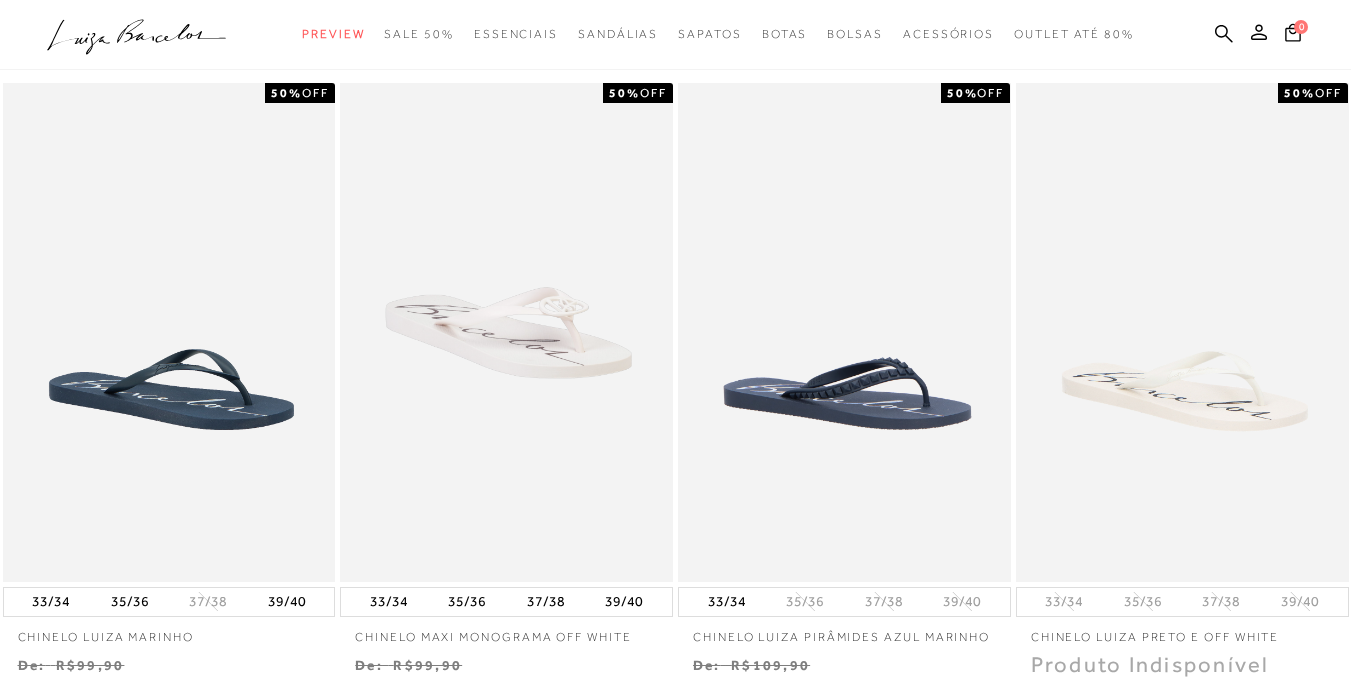 scroll, scrollTop: 0, scrollLeft: 0, axis: both 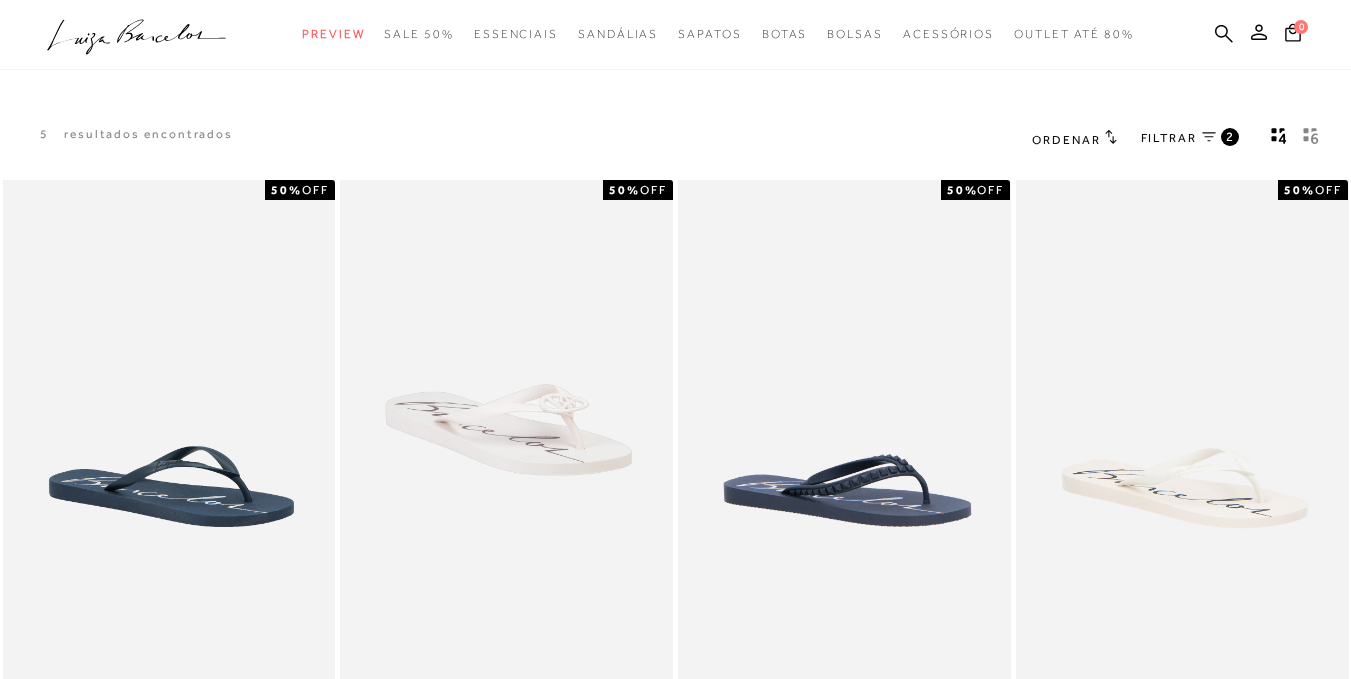 click 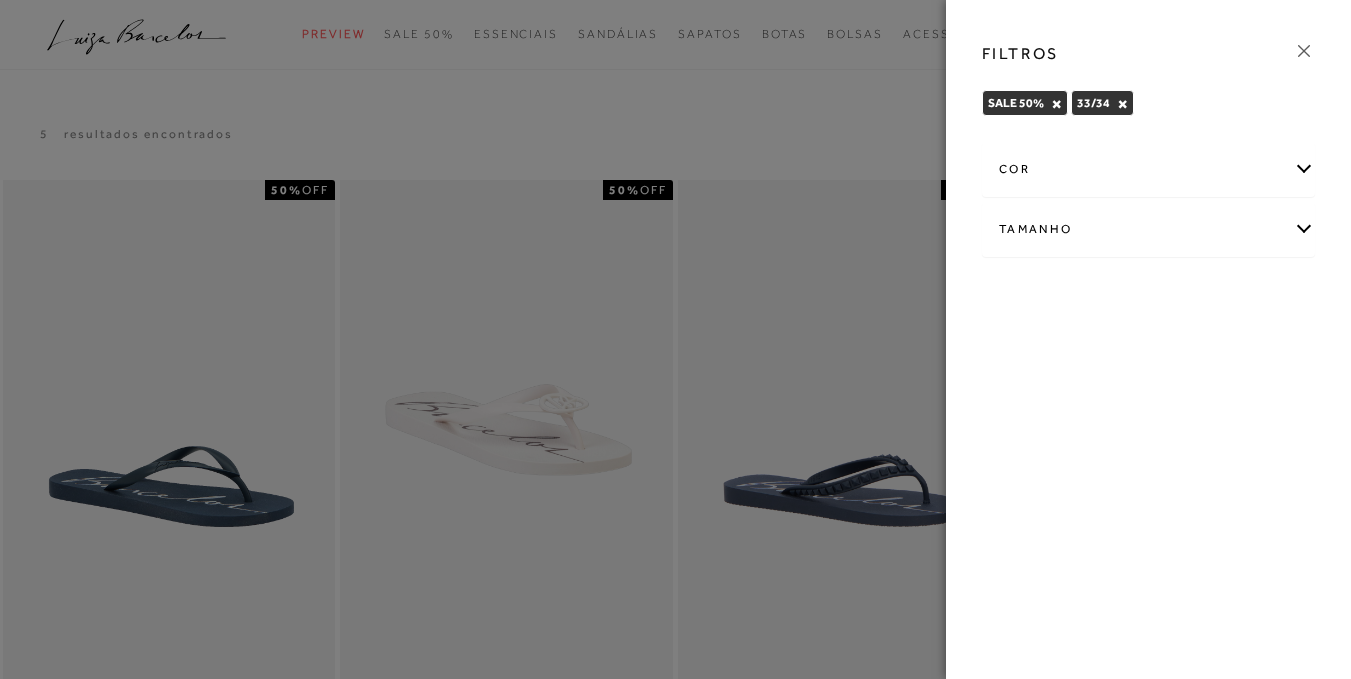 click on "cor" at bounding box center (1148, 169) 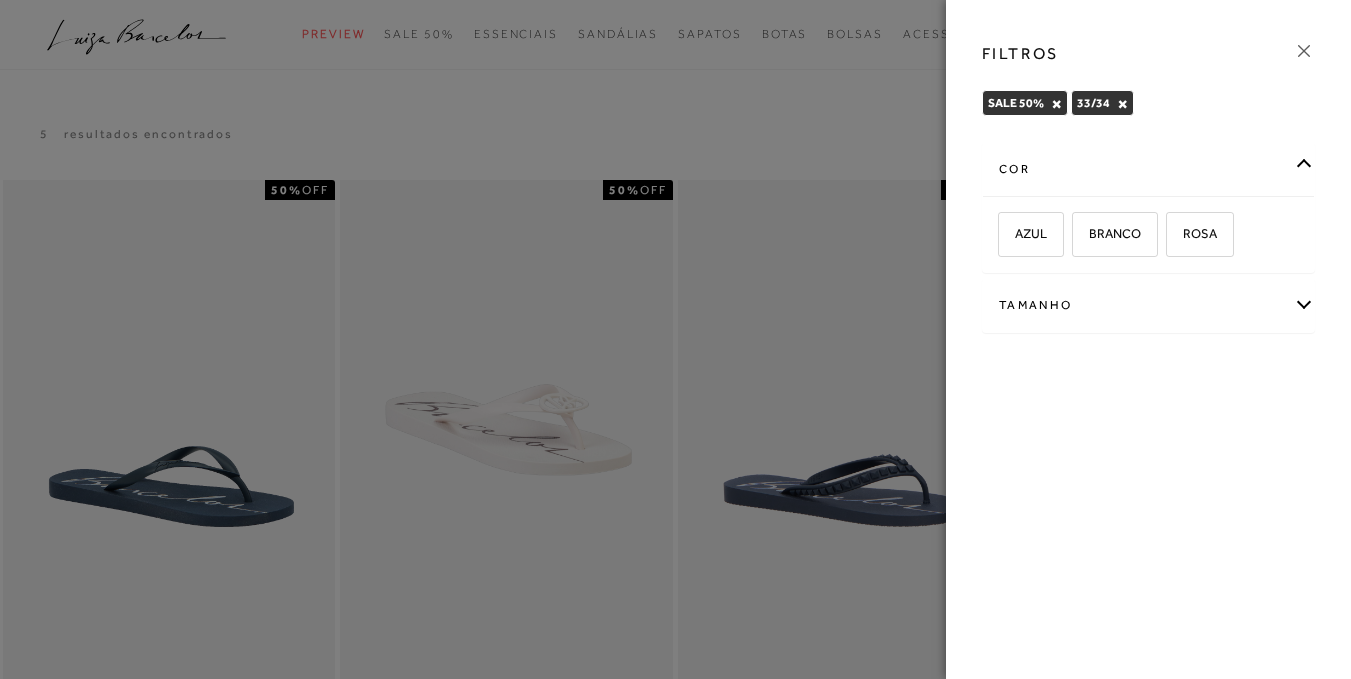 click on "×" at bounding box center [1122, 104] 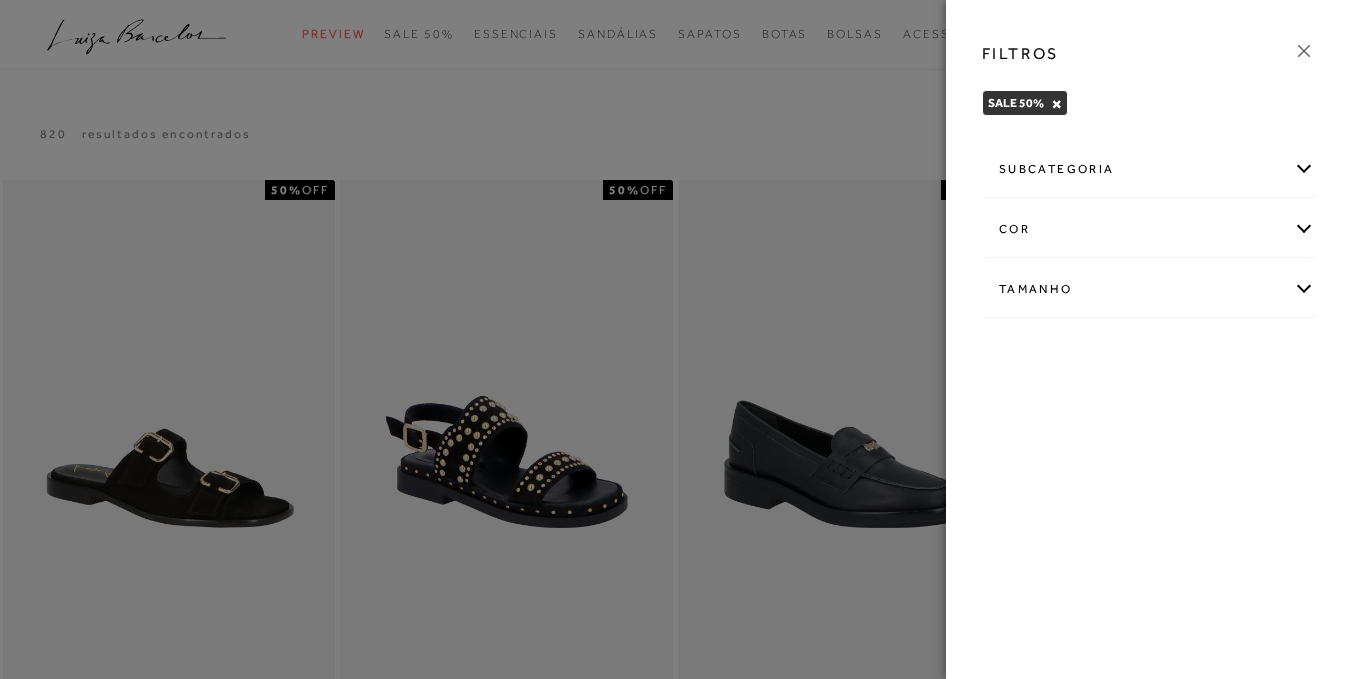 click on "Tamanho" at bounding box center (1148, 289) 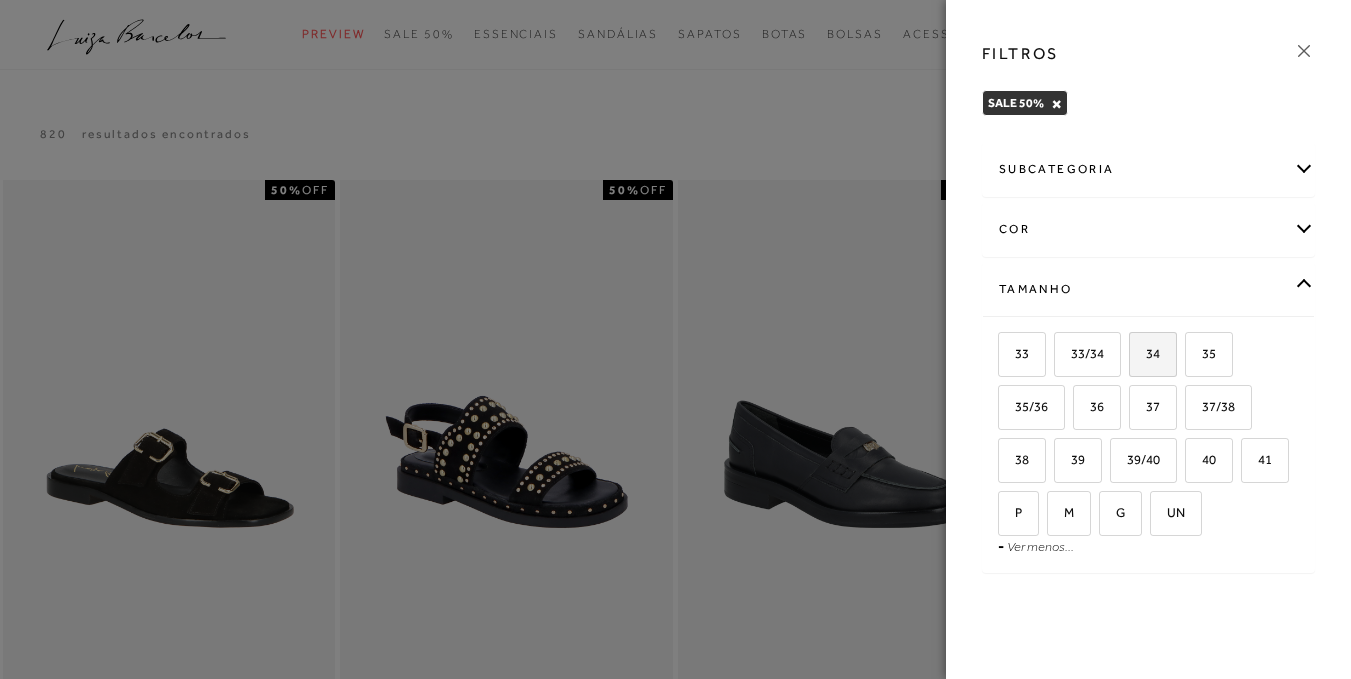 click on "34" at bounding box center [1136, 357] 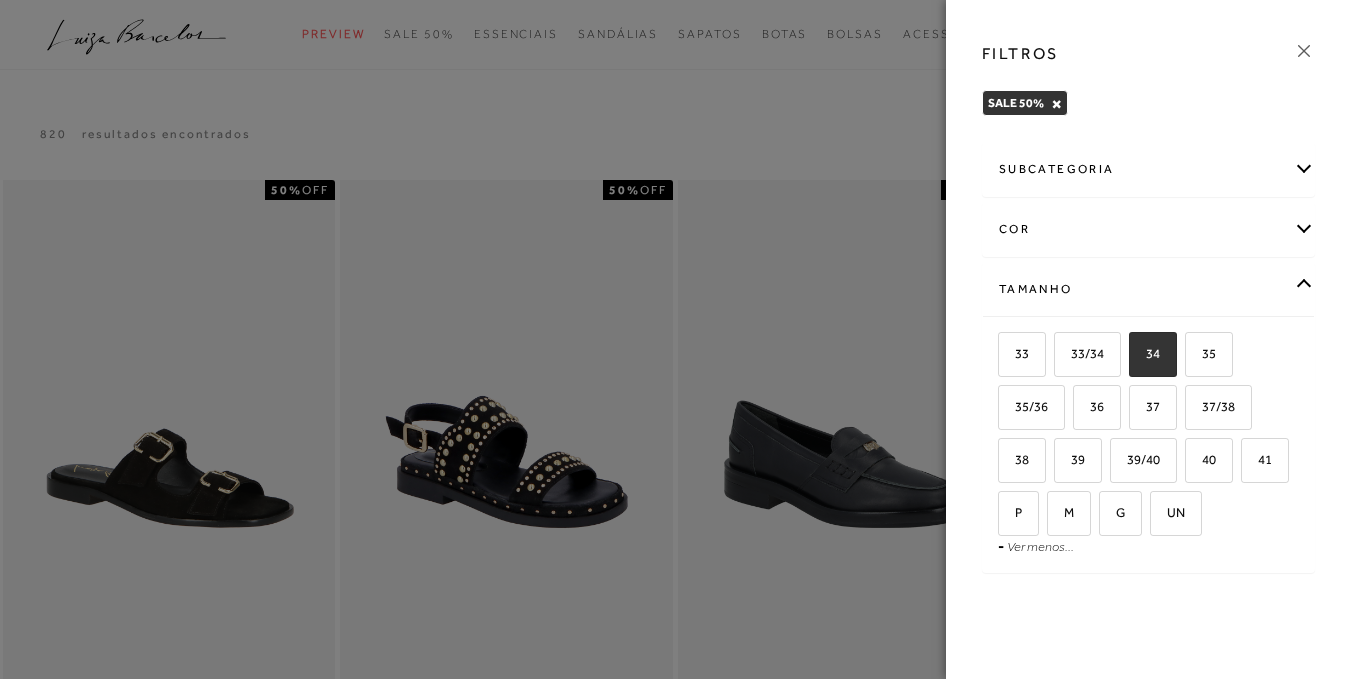 checkbox on "true" 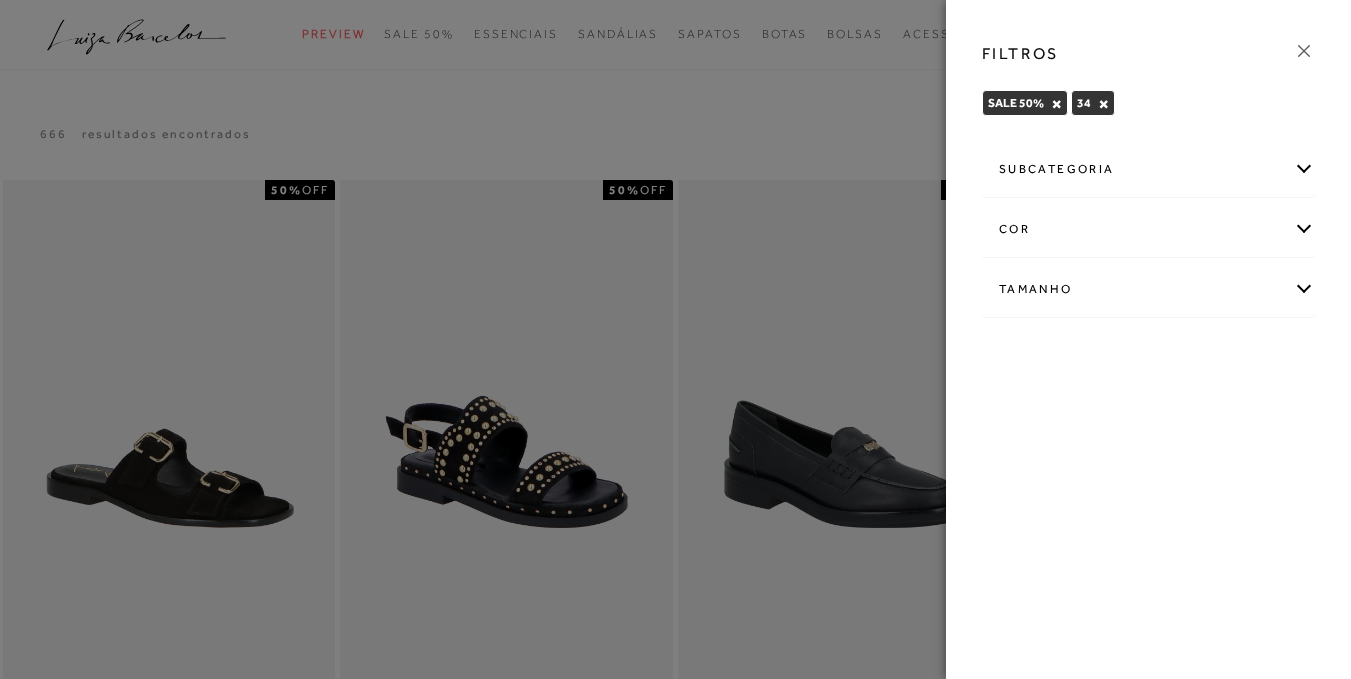 click at bounding box center [675, 339] 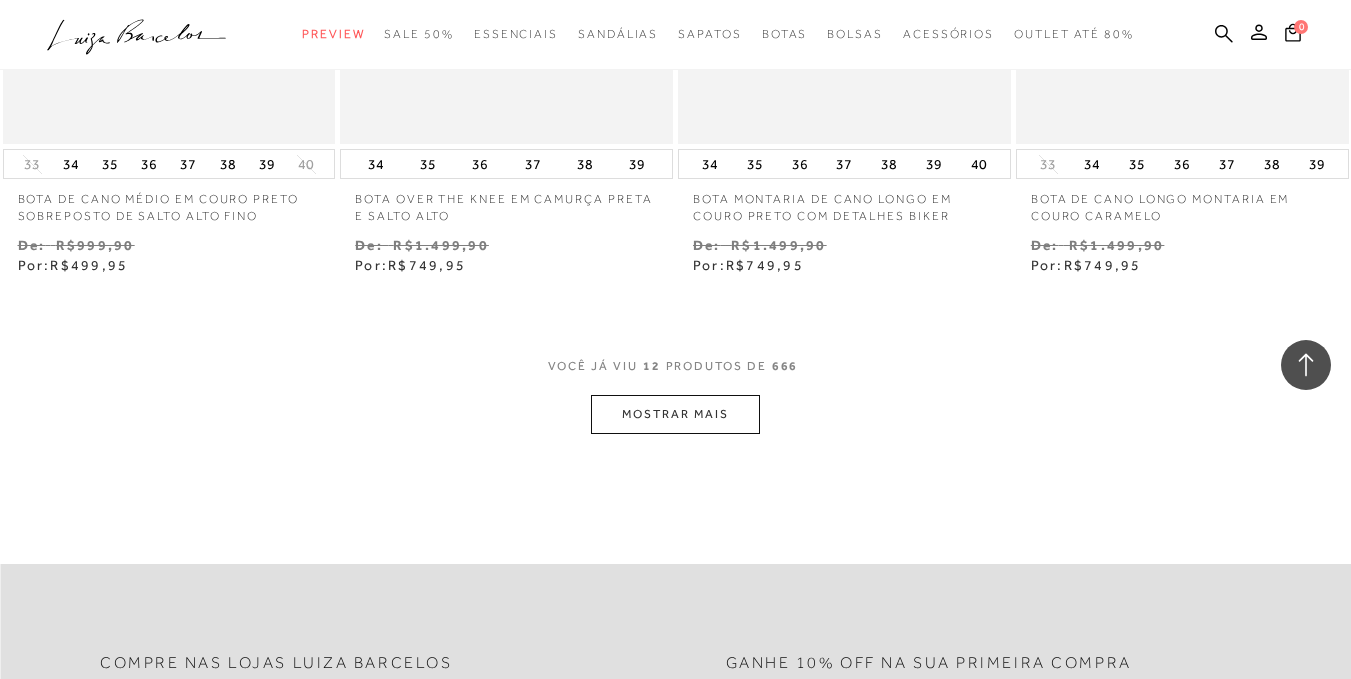 scroll, scrollTop: 1840, scrollLeft: 0, axis: vertical 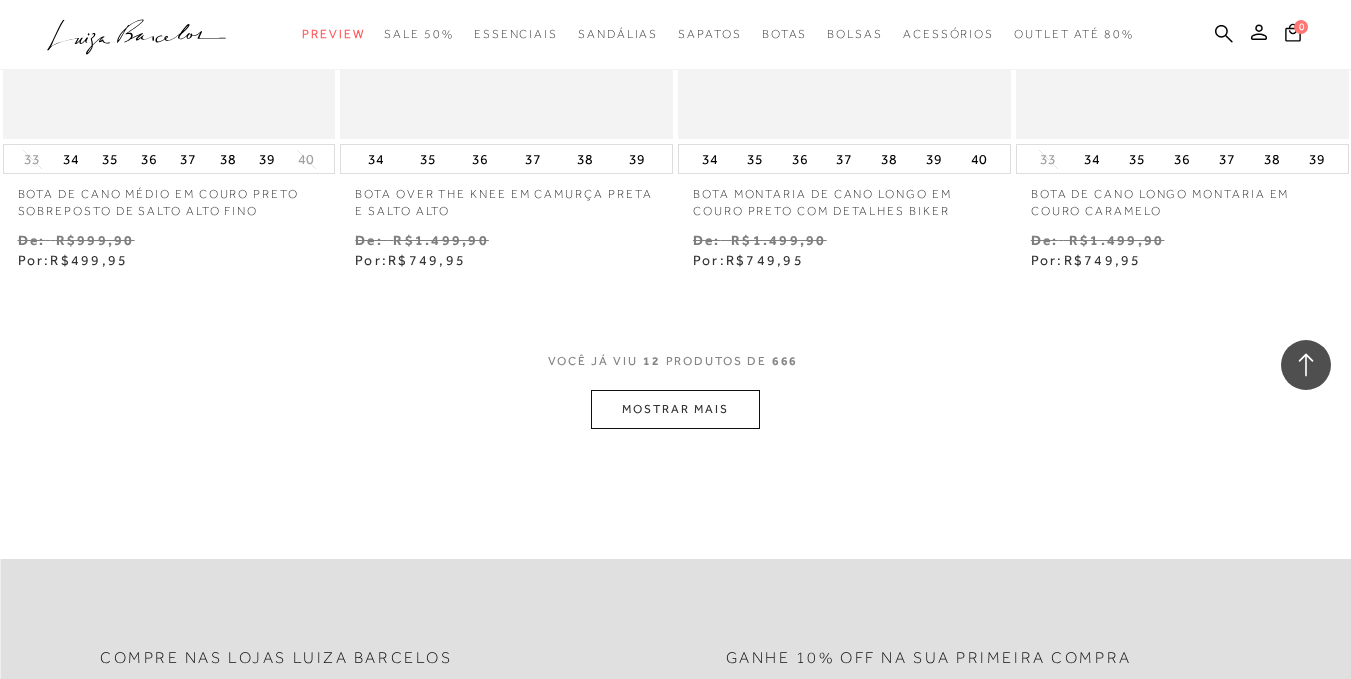 click on "MOSTRAR MAIS" at bounding box center [675, 409] 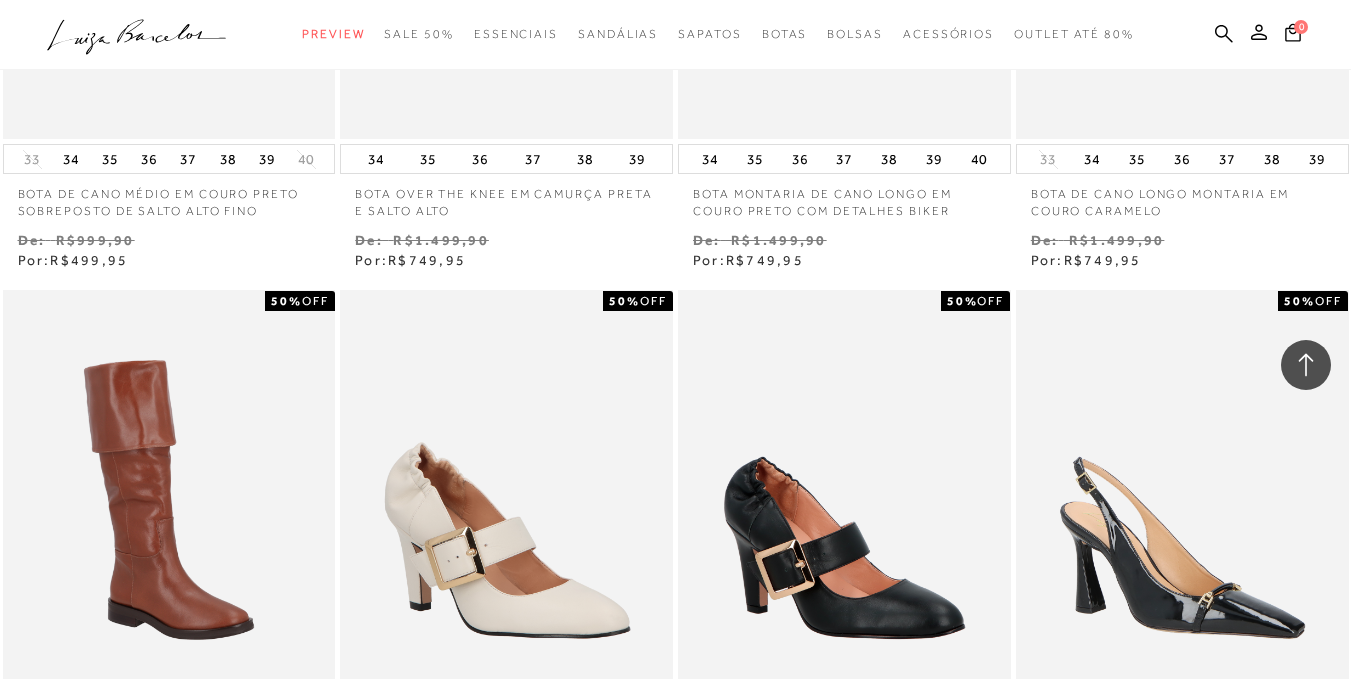 type 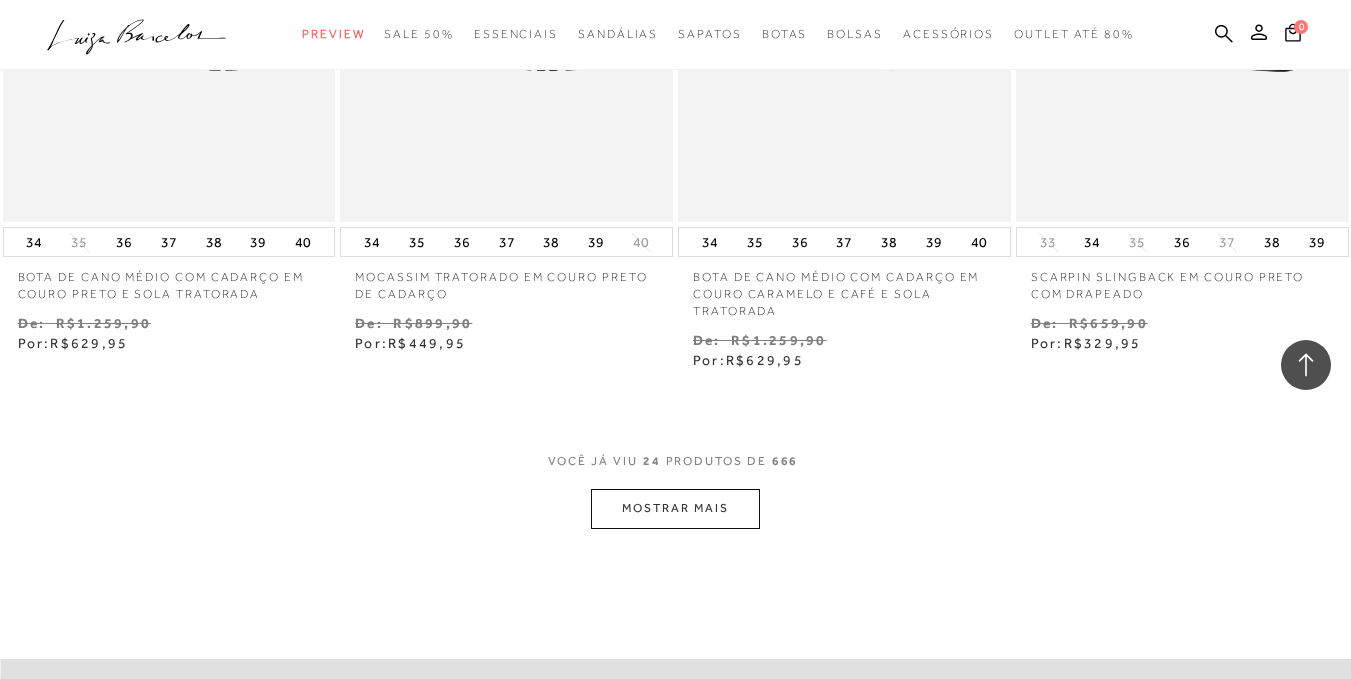 scroll, scrollTop: 3800, scrollLeft: 0, axis: vertical 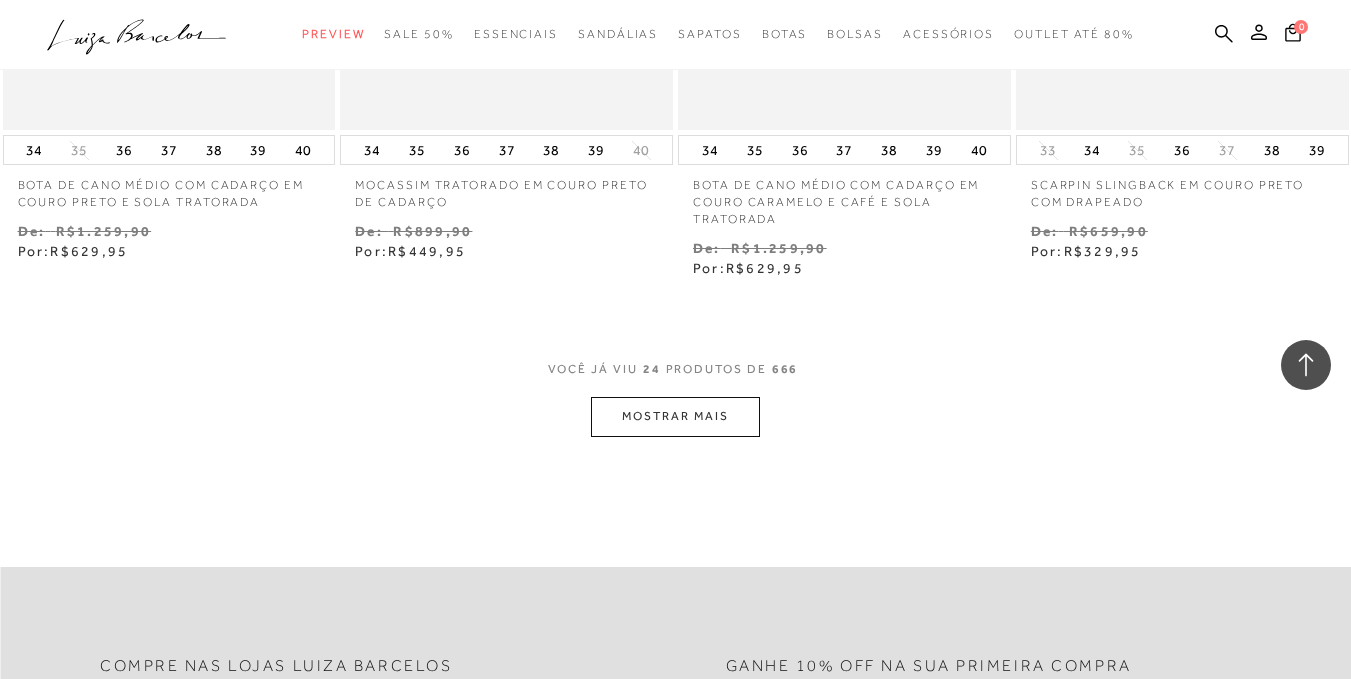 click on "MOSTRAR MAIS" at bounding box center [675, 416] 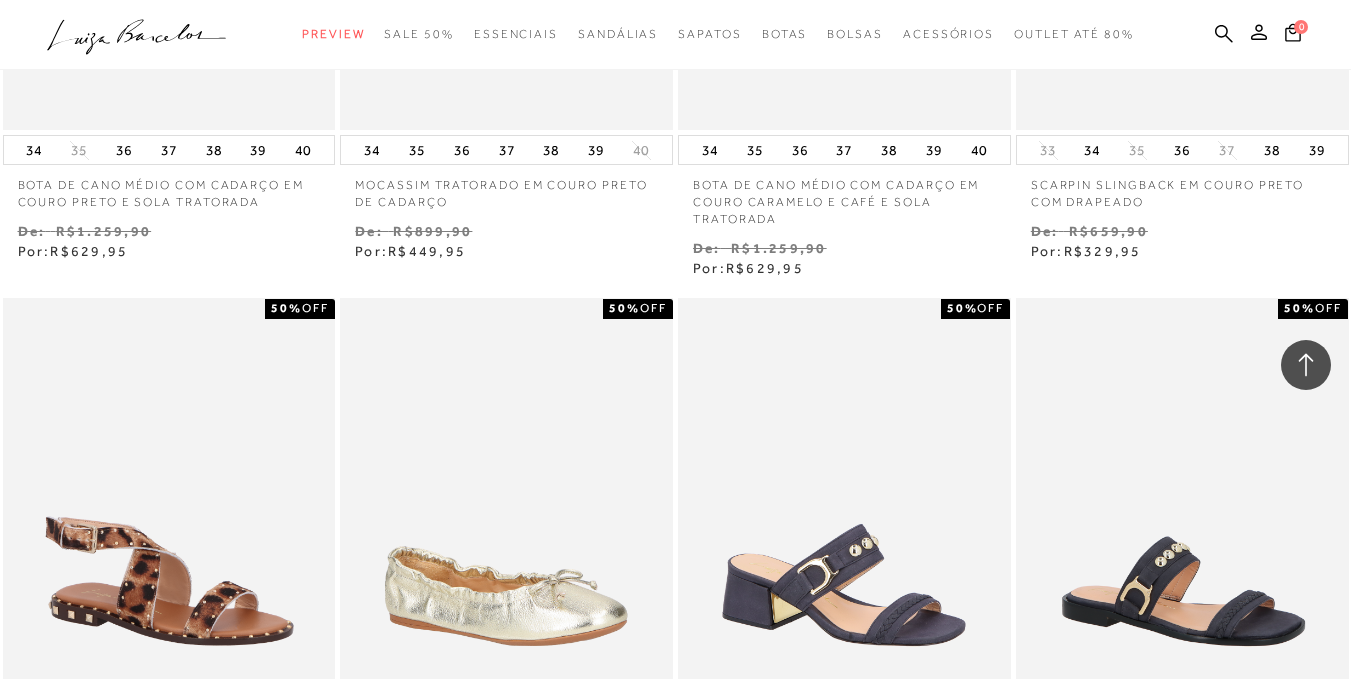 click at bounding box center (844, 547) 